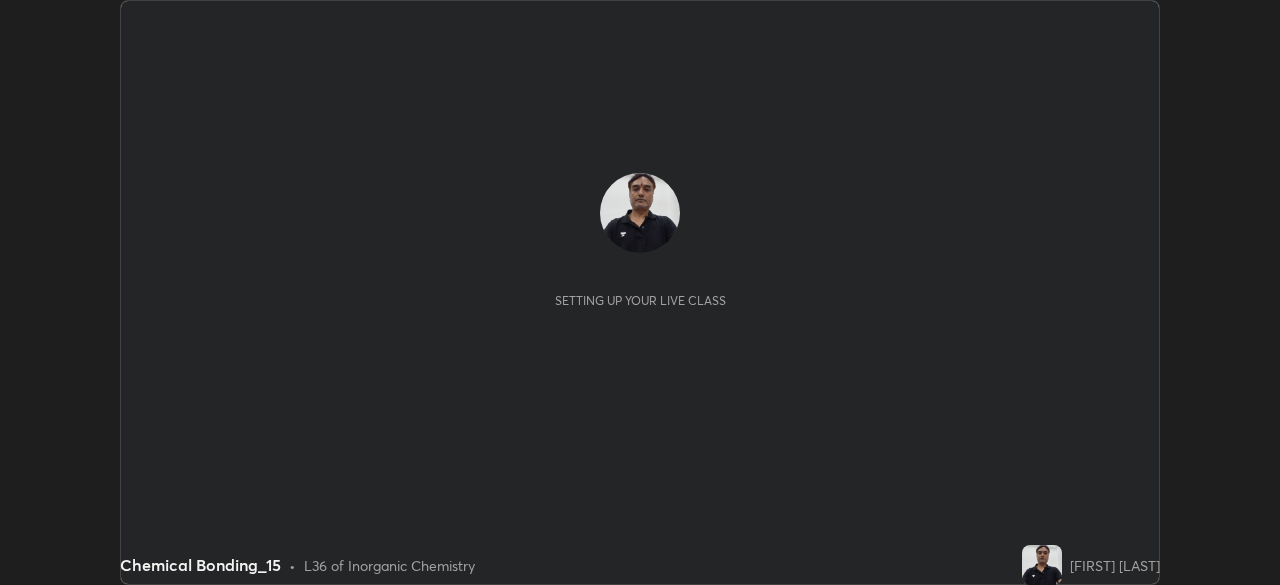 scroll, scrollTop: 0, scrollLeft: 0, axis: both 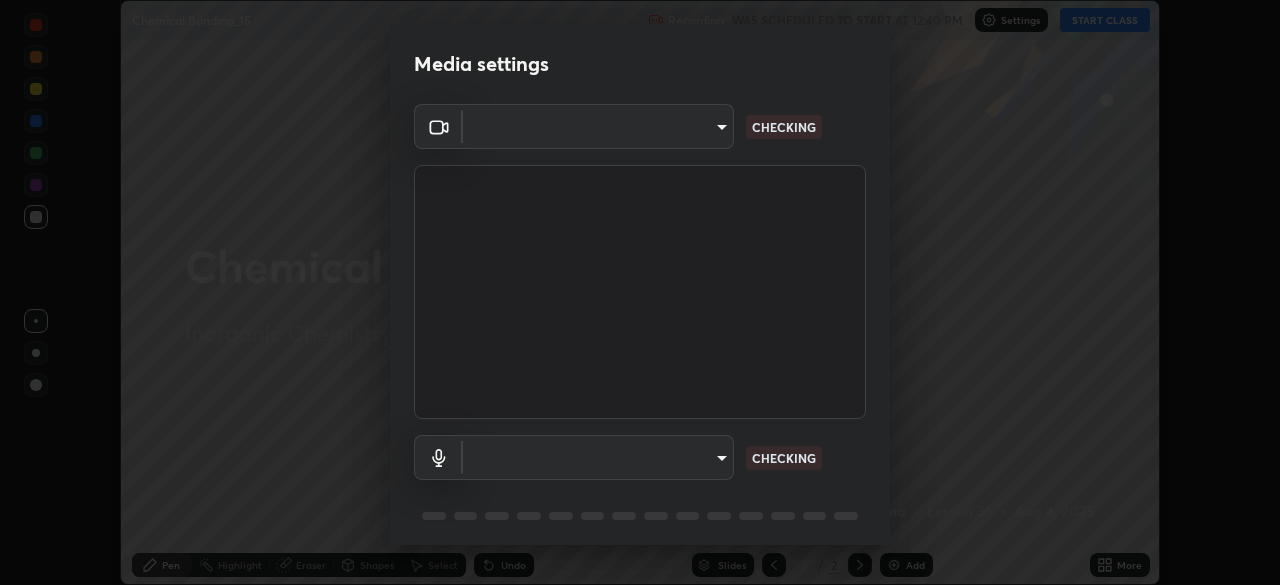 type on "6f19bd17bb1345d3381c364c08f732a45a1be43fbbd3e071611a8edbcb1d3ae0" 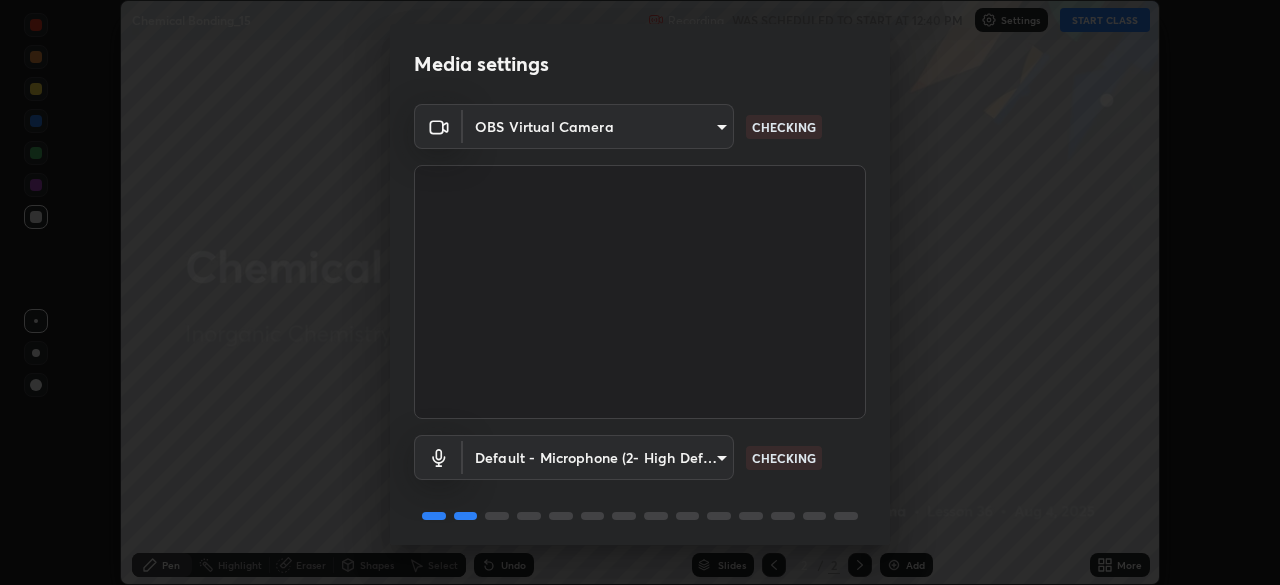 scroll, scrollTop: 71, scrollLeft: 0, axis: vertical 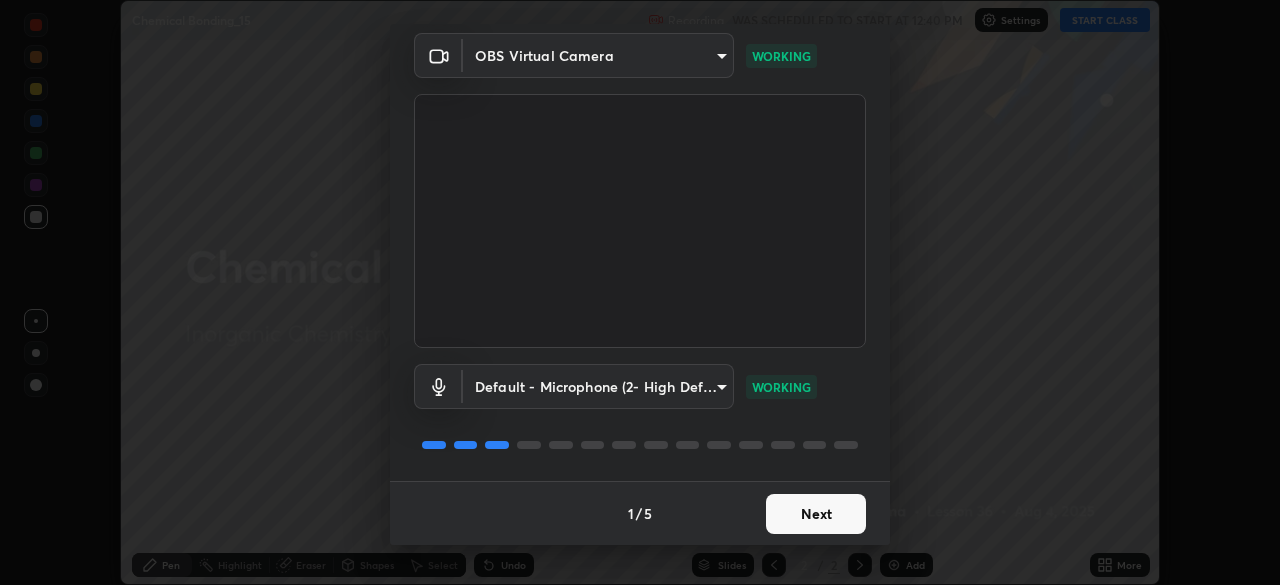 click on "Next" at bounding box center (816, 514) 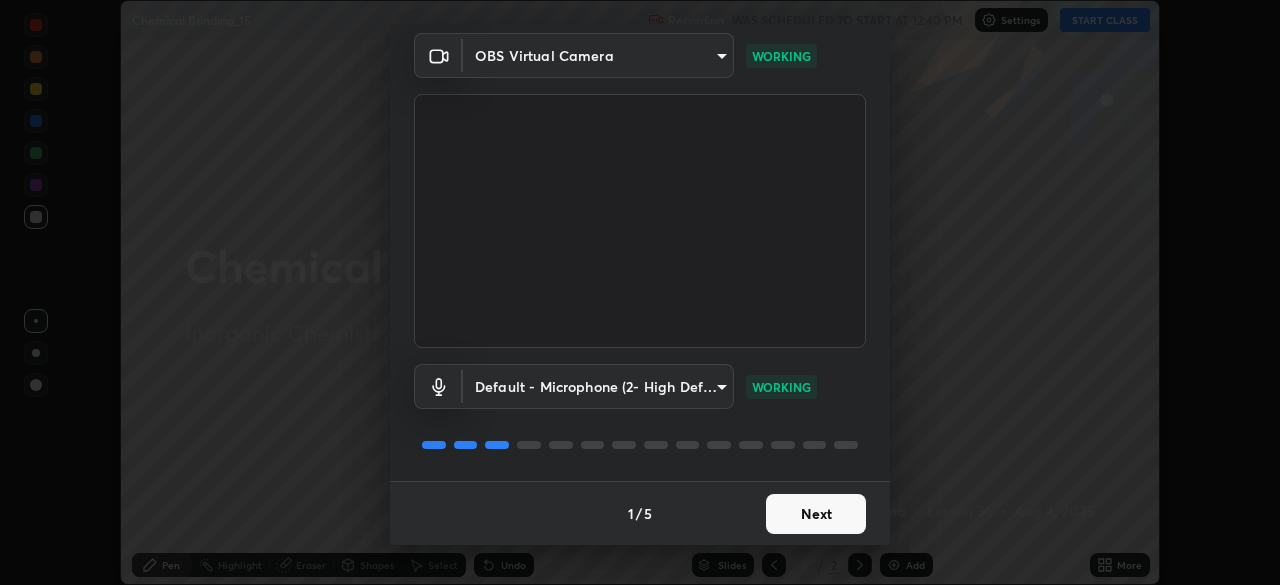 scroll, scrollTop: 0, scrollLeft: 0, axis: both 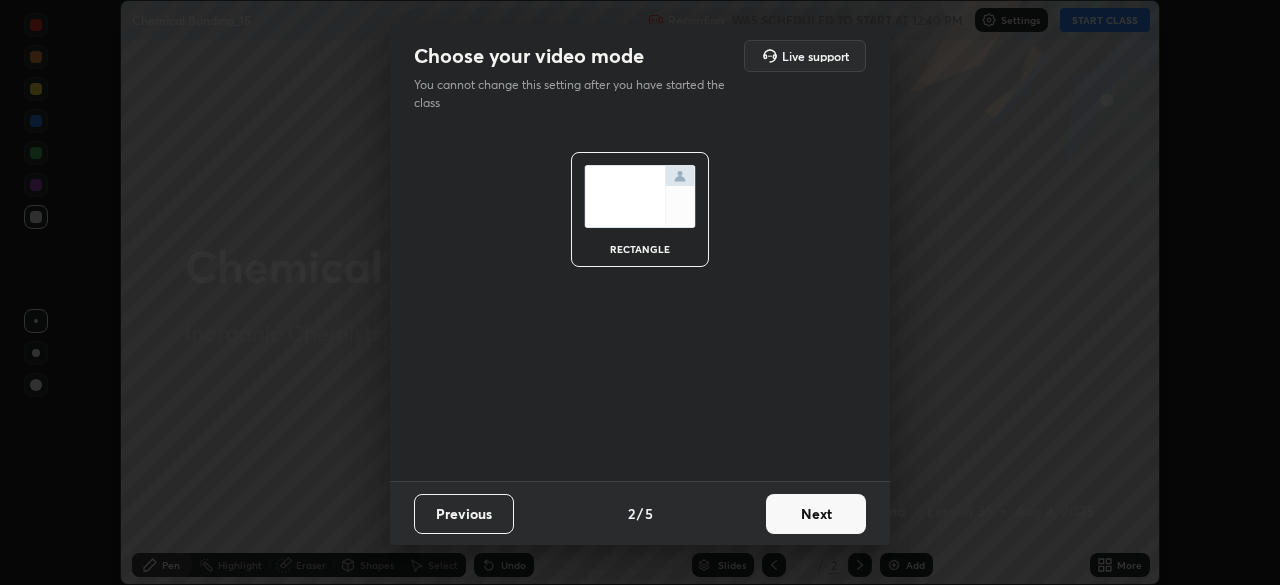 click on "Next" at bounding box center (816, 514) 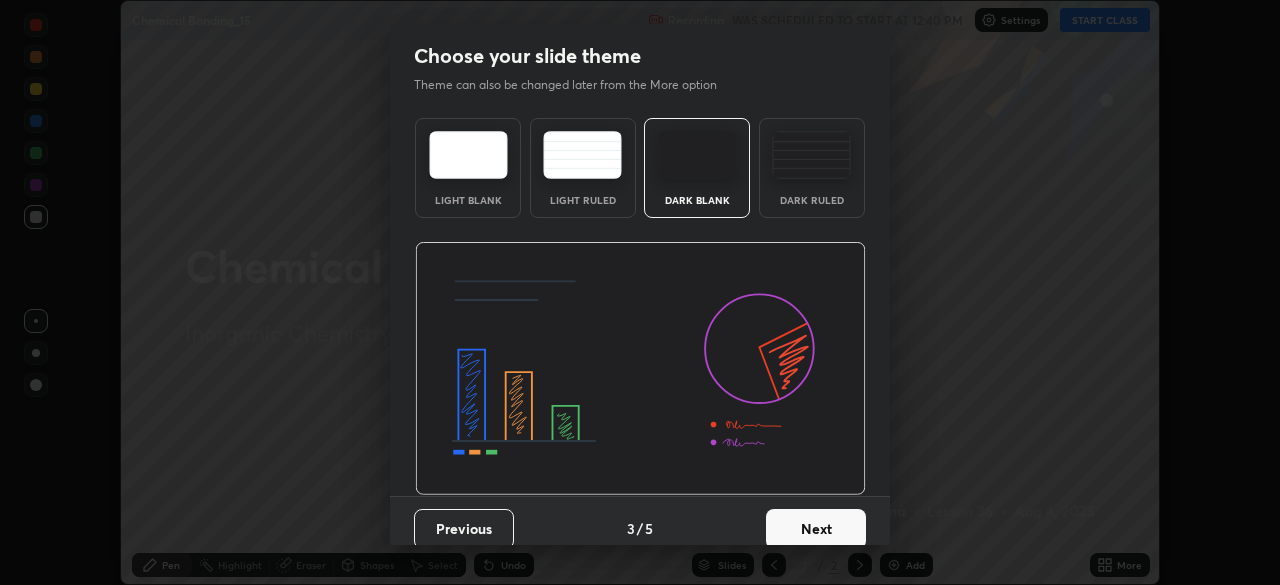 click on "Next" at bounding box center (816, 529) 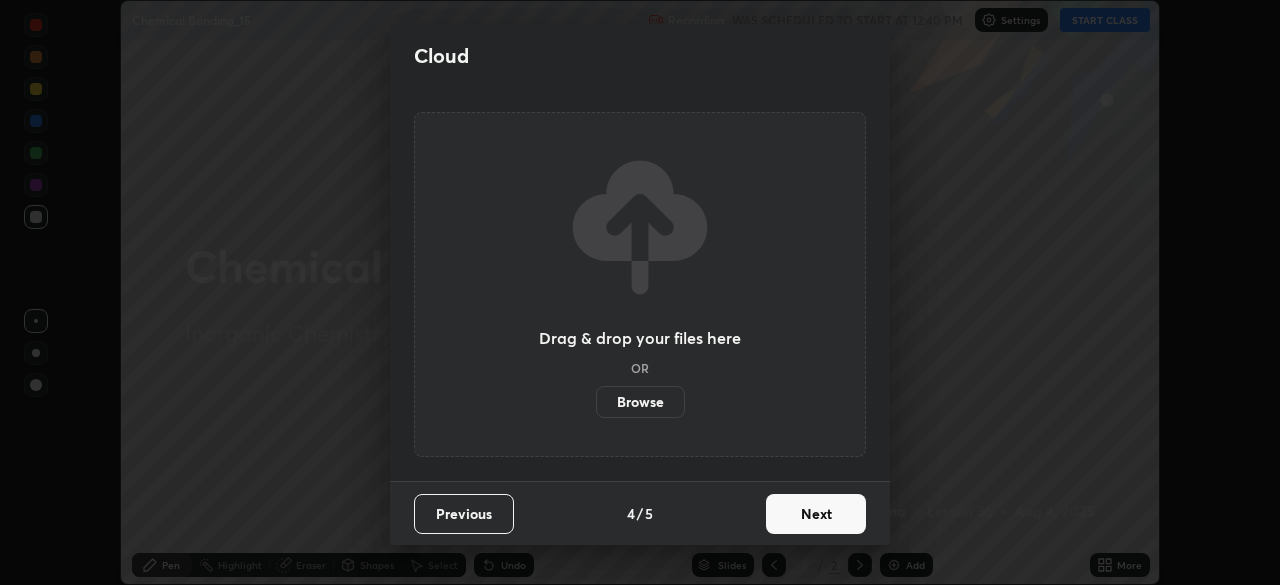 click on "Next" at bounding box center [816, 514] 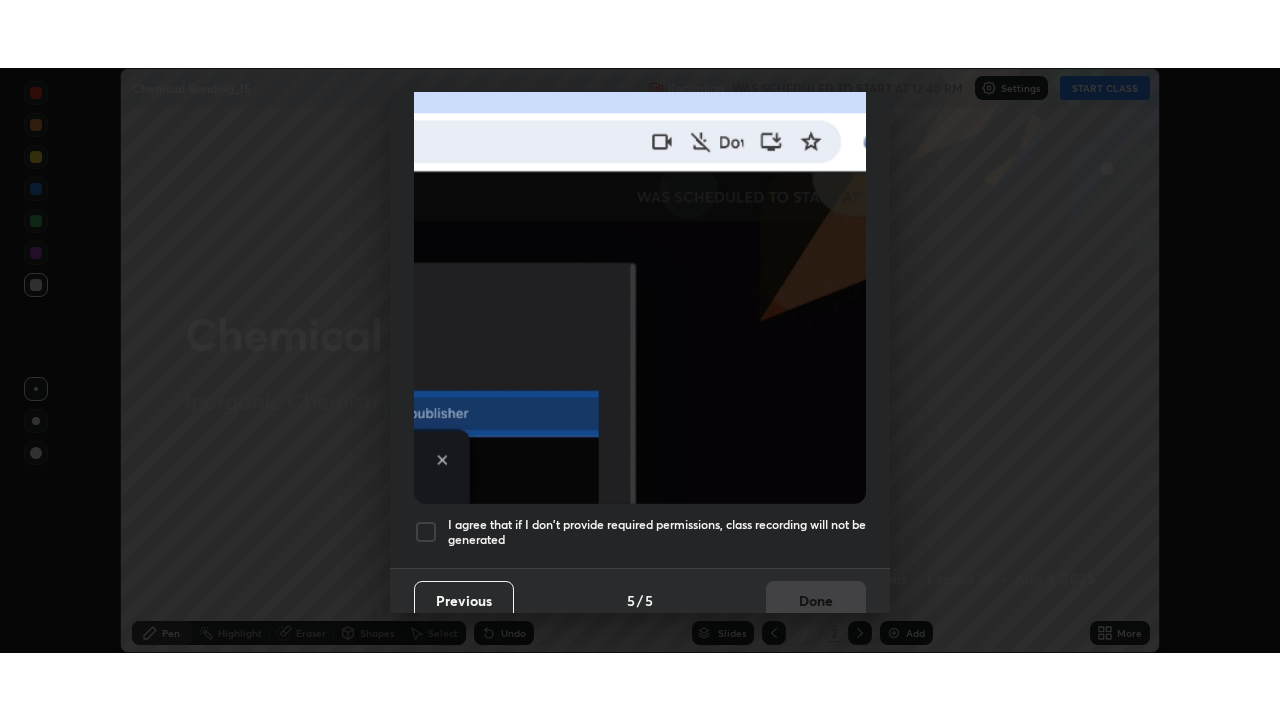 scroll, scrollTop: 479, scrollLeft: 0, axis: vertical 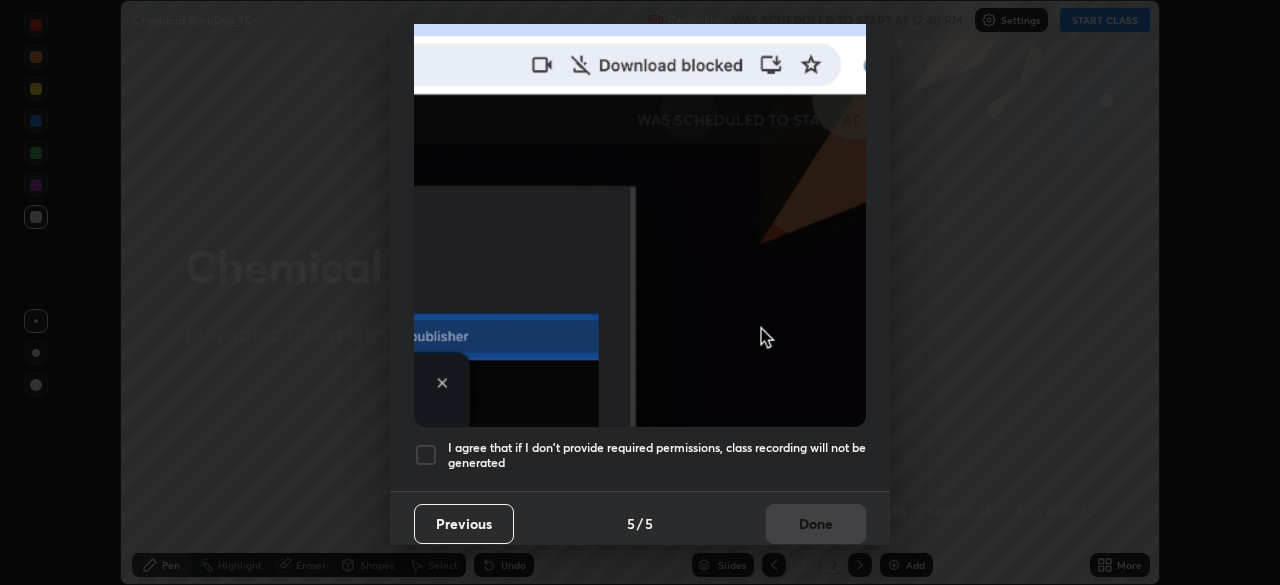 click at bounding box center (426, 455) 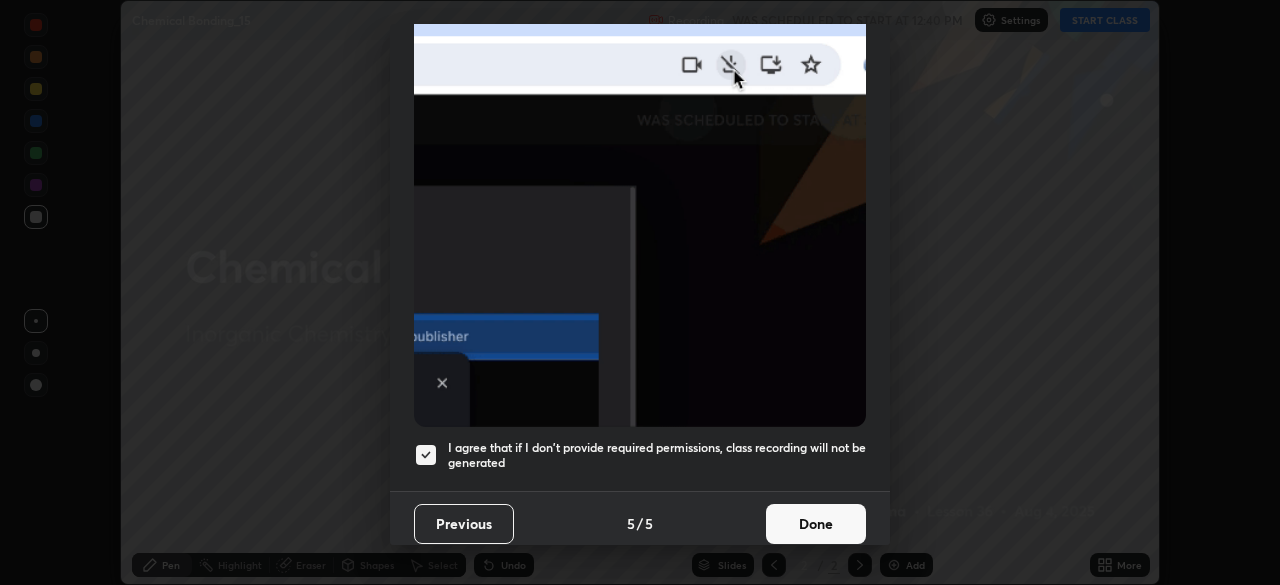 click on "Done" at bounding box center (816, 524) 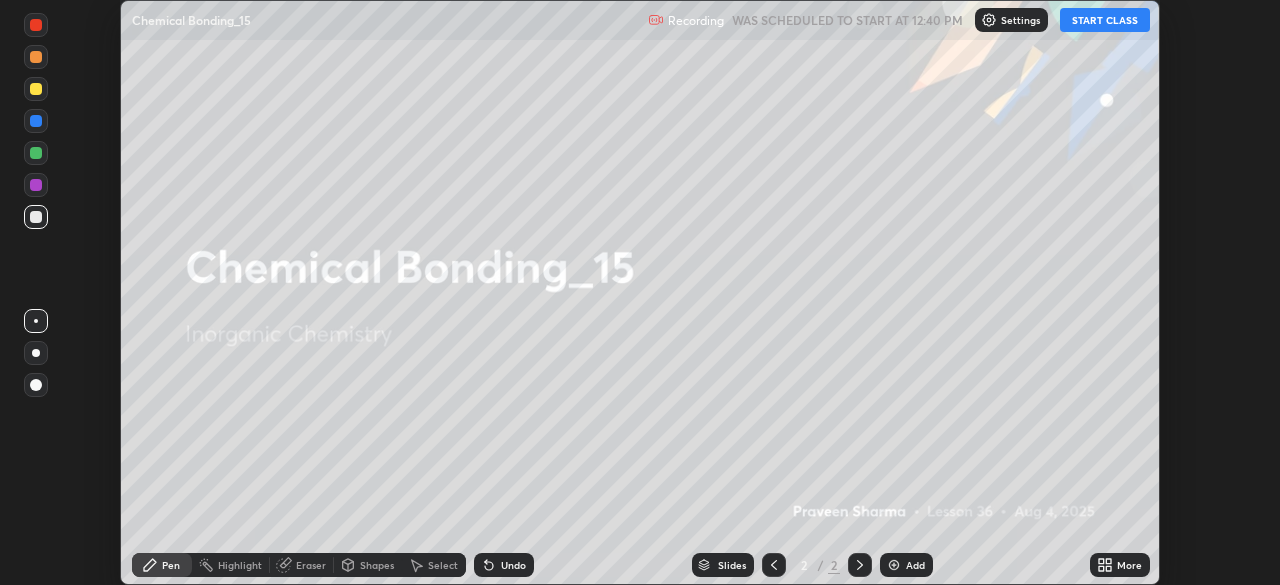 click 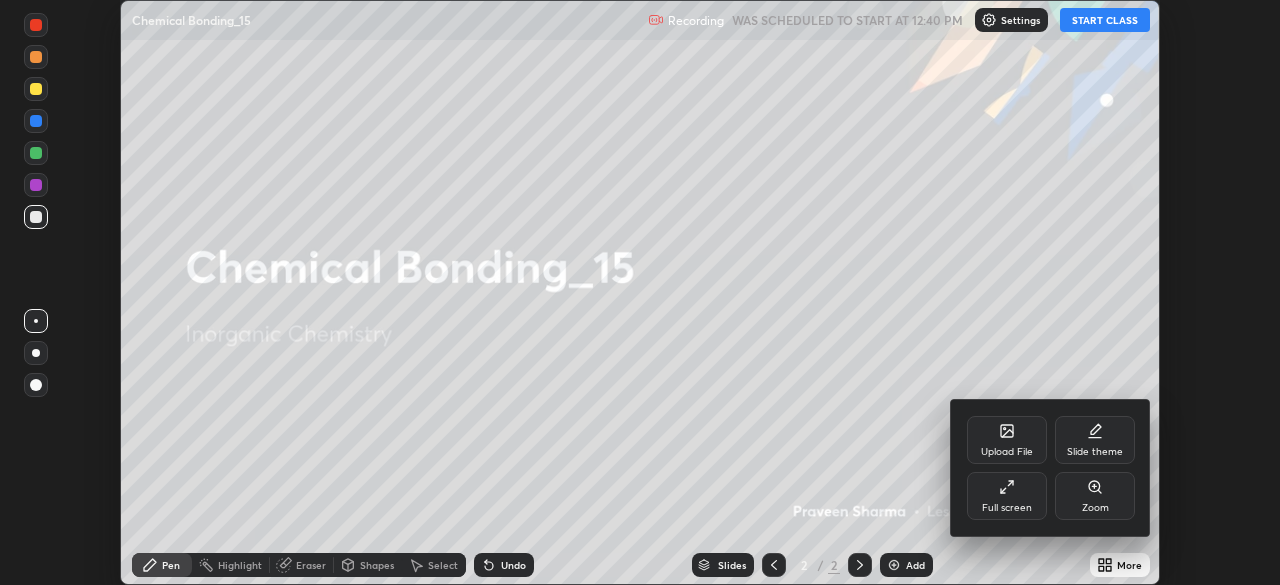 click on "Full screen" at bounding box center (1007, 496) 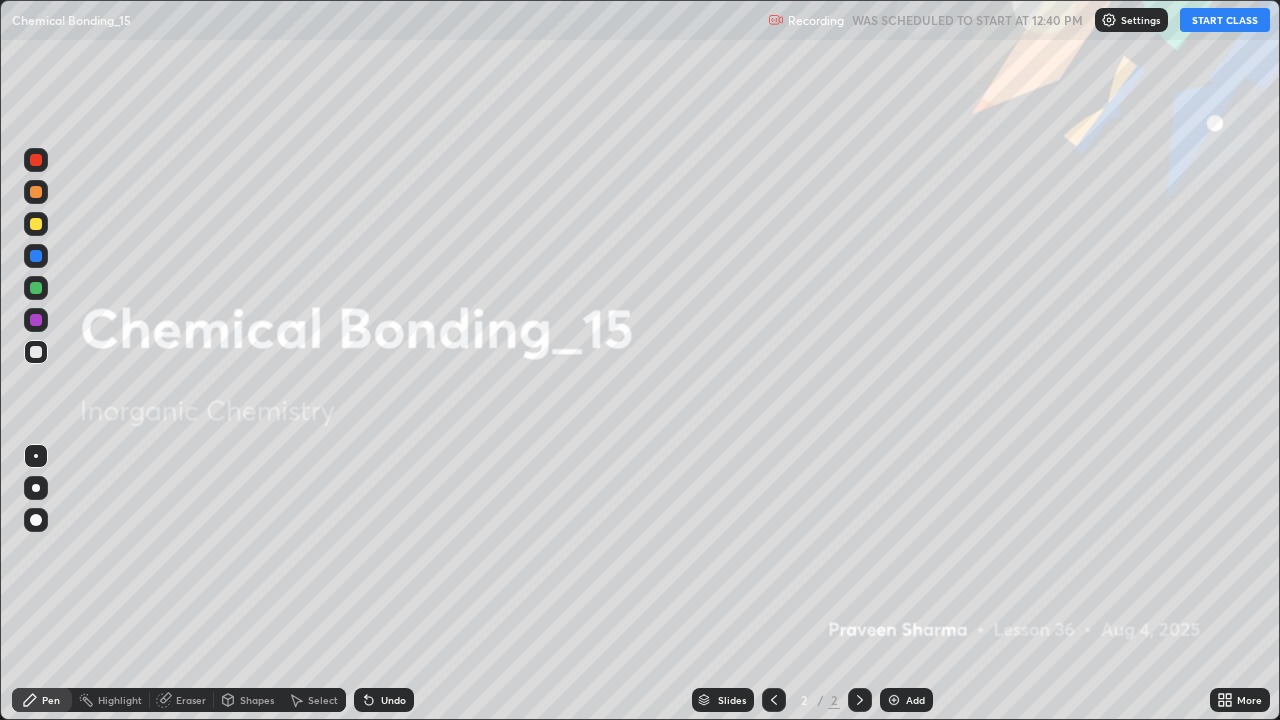 scroll, scrollTop: 99280, scrollLeft: 98720, axis: both 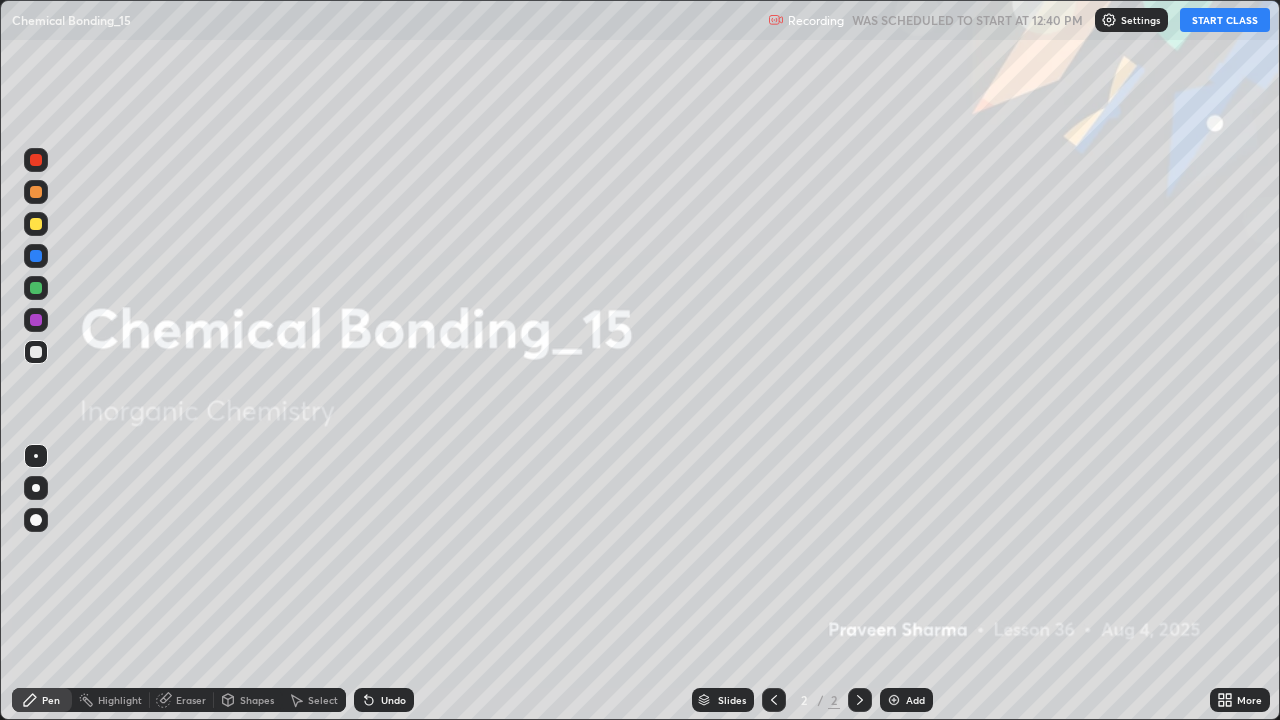 click on "Add" at bounding box center [915, 700] 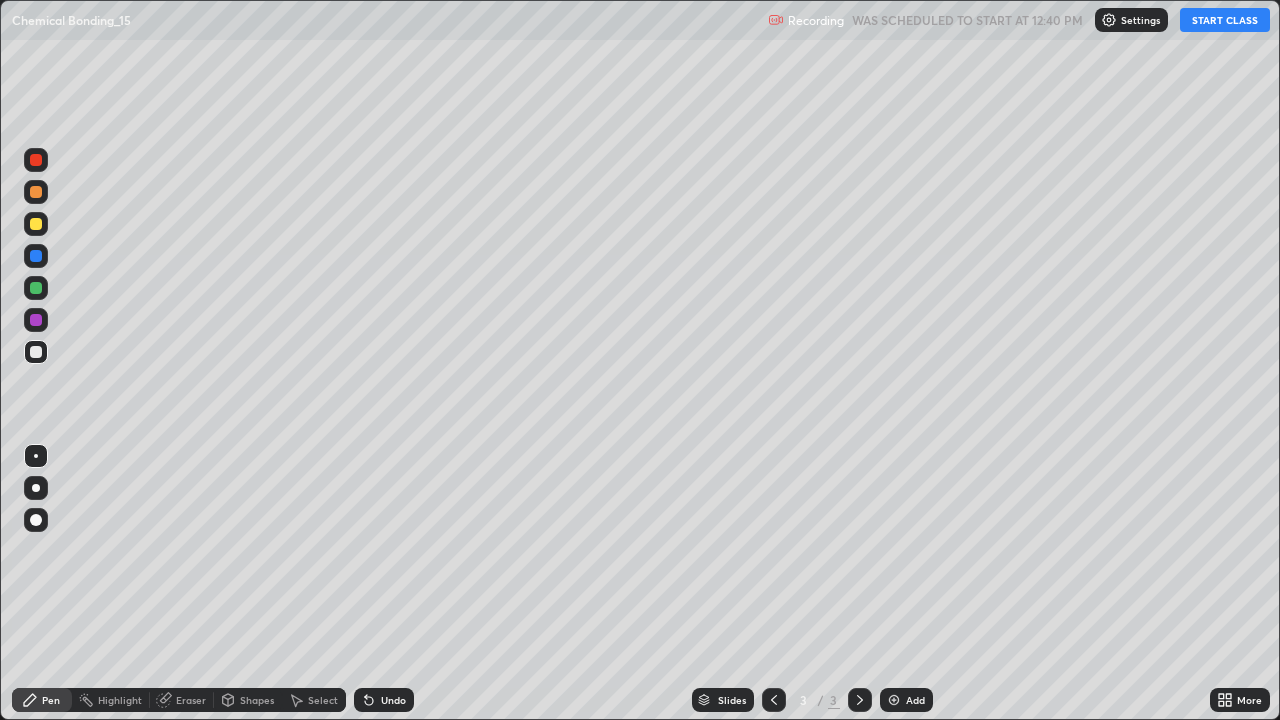 click on "START CLASS" at bounding box center [1225, 20] 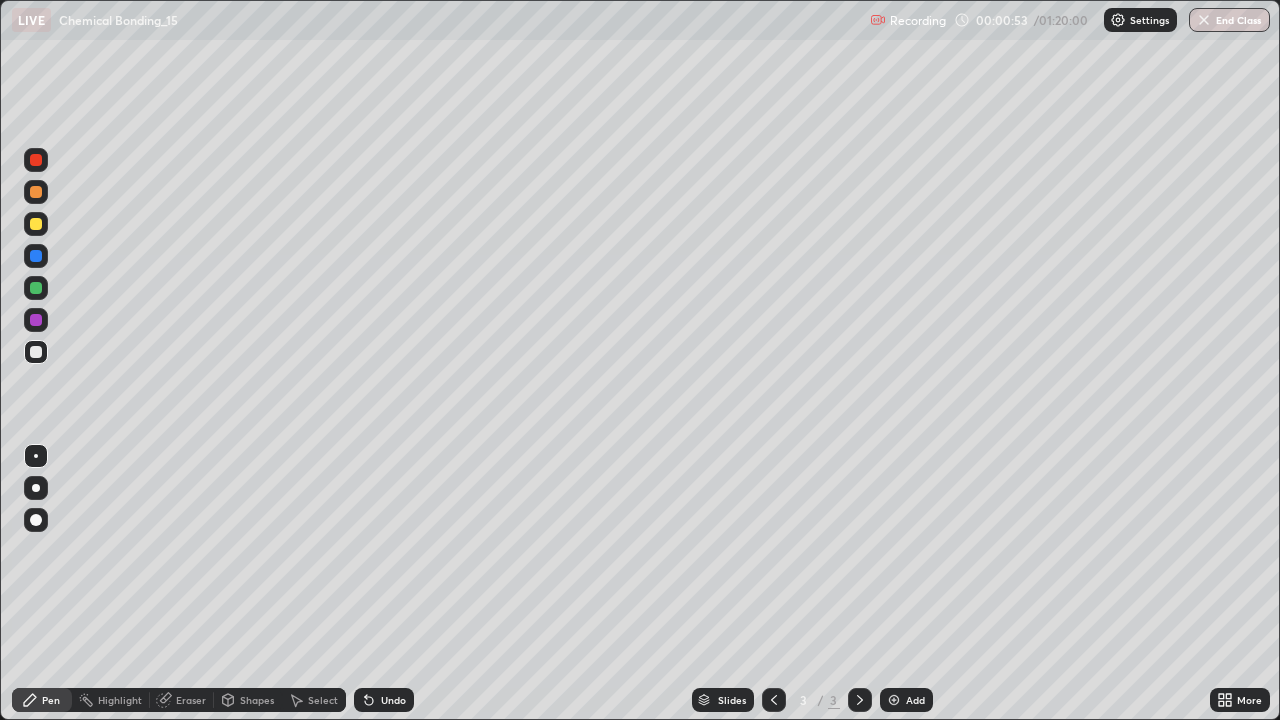 click at bounding box center [36, 352] 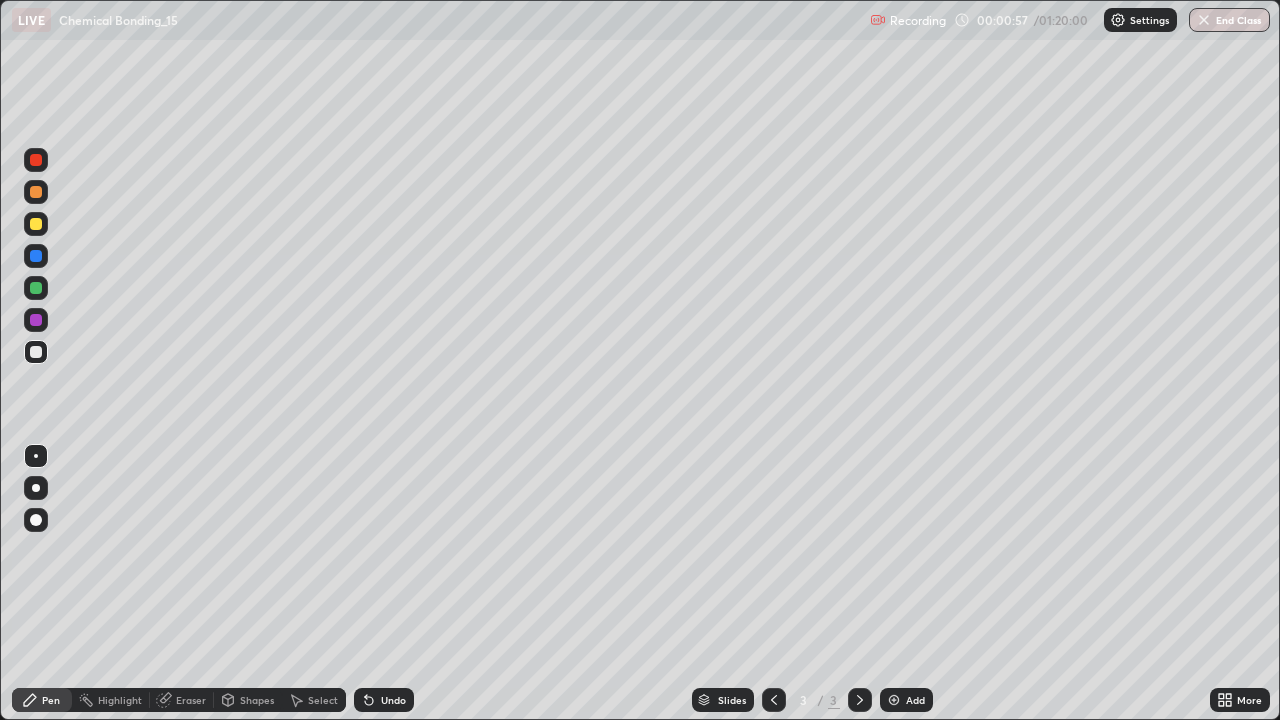 click on "Undo" at bounding box center [384, 700] 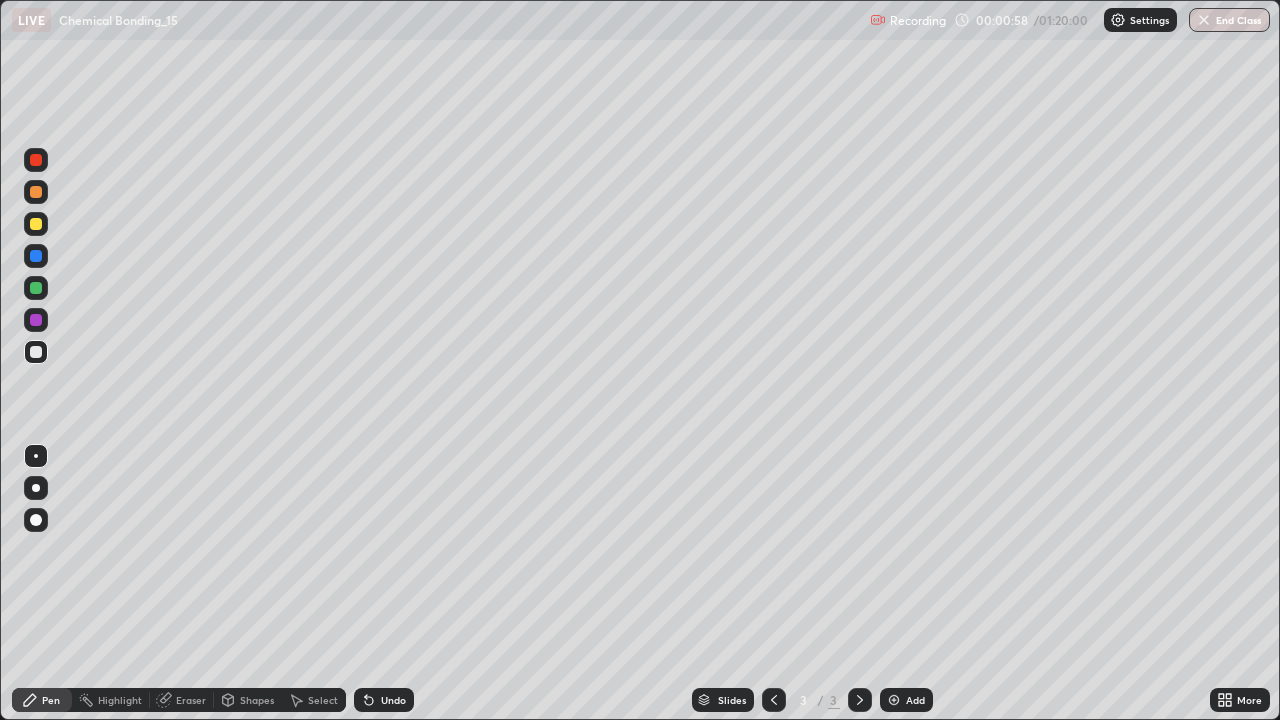 click on "Undo" at bounding box center (393, 700) 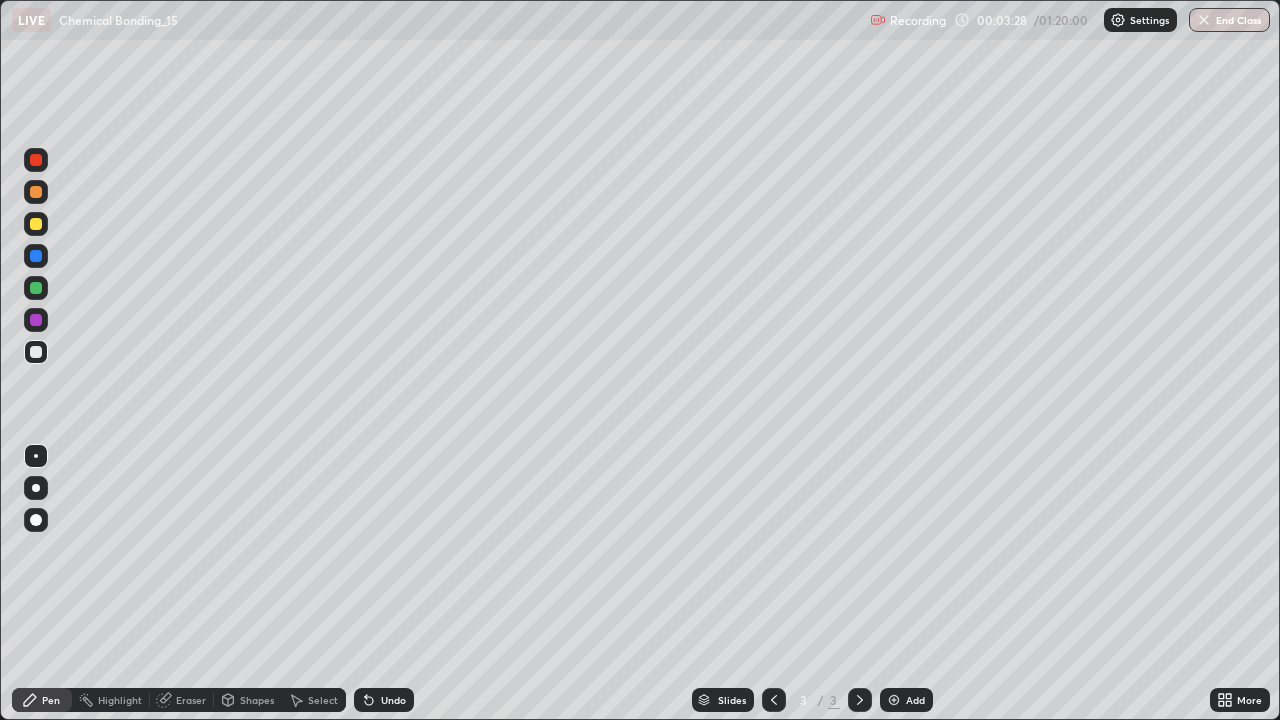 click at bounding box center [894, 700] 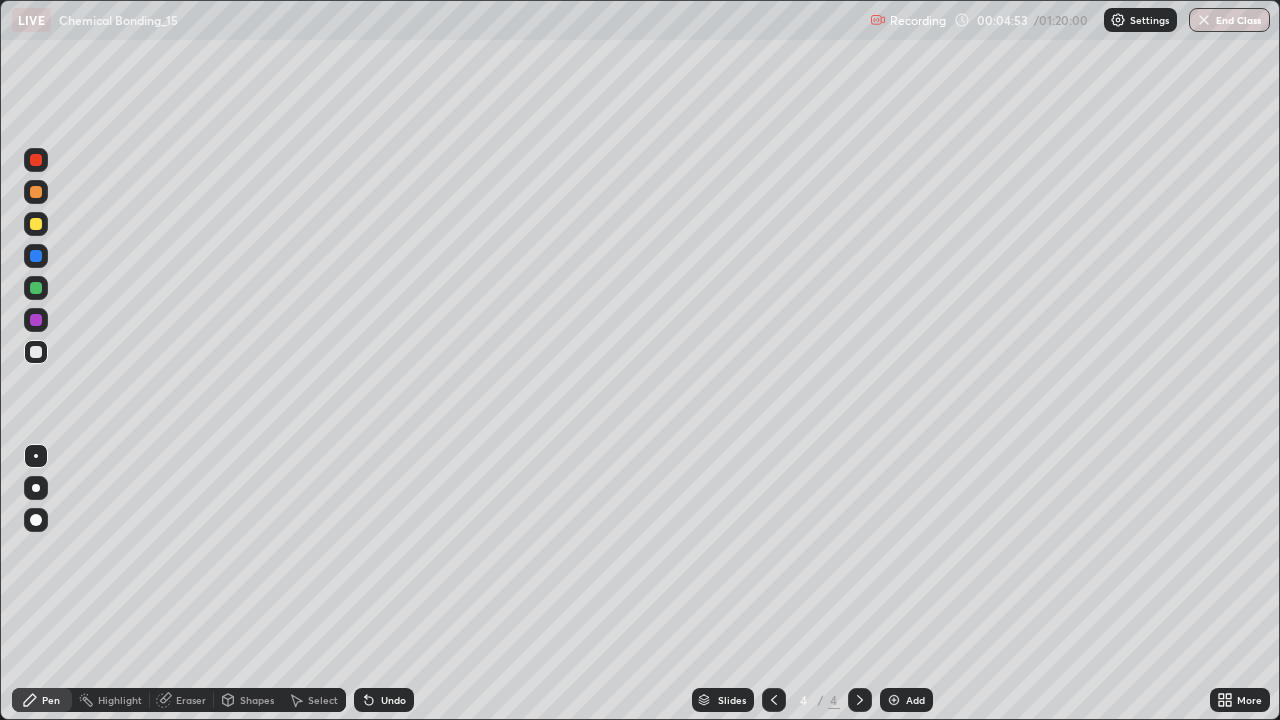 click at bounding box center (36, 224) 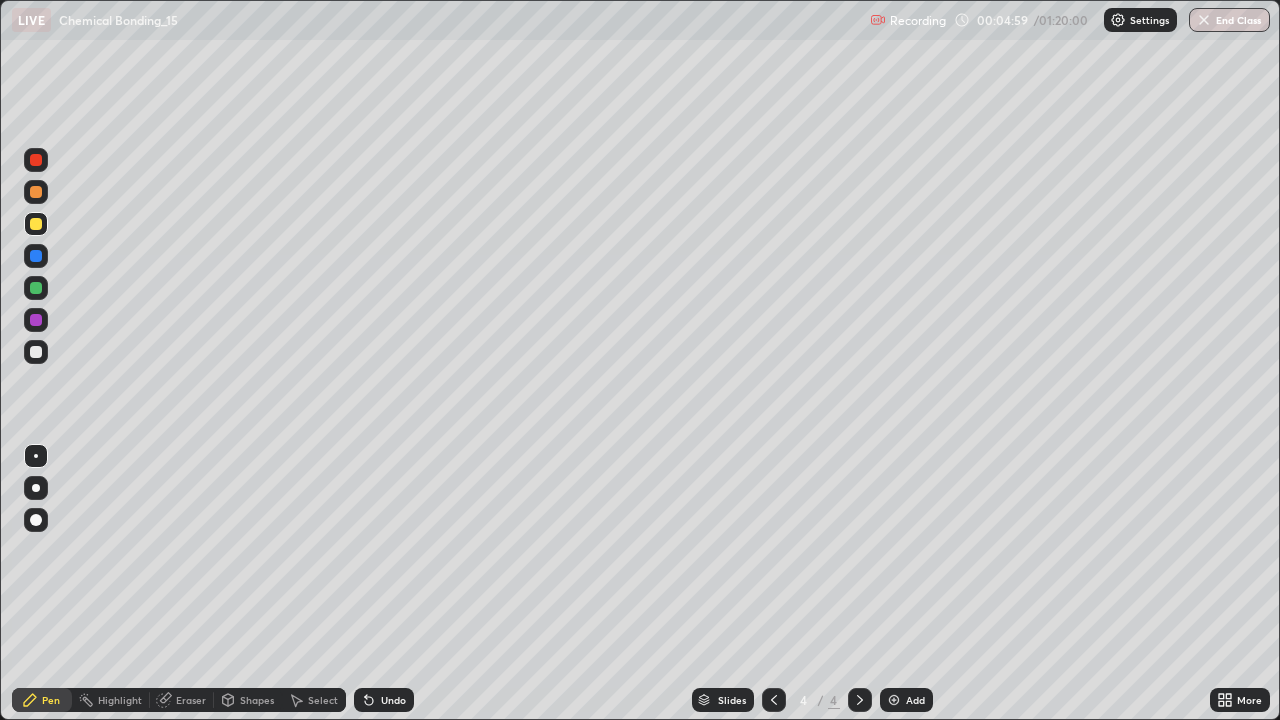 click on "Undo" at bounding box center [384, 700] 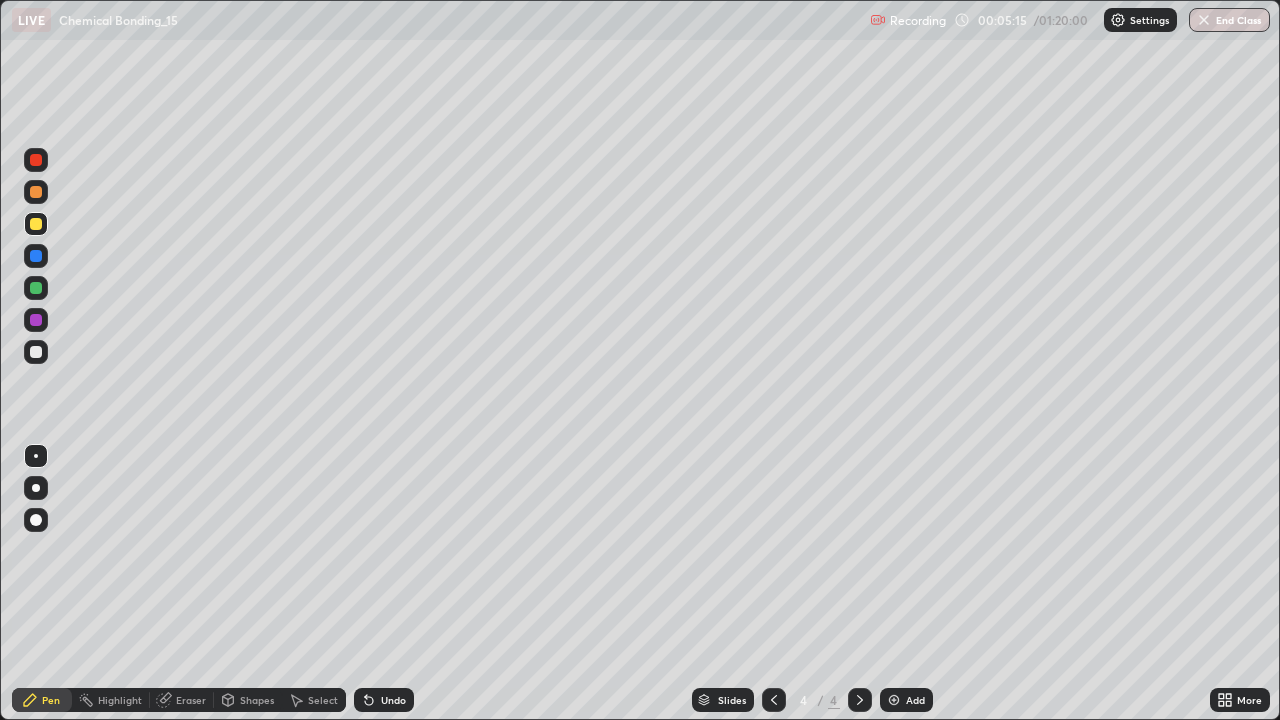 click at bounding box center [36, 352] 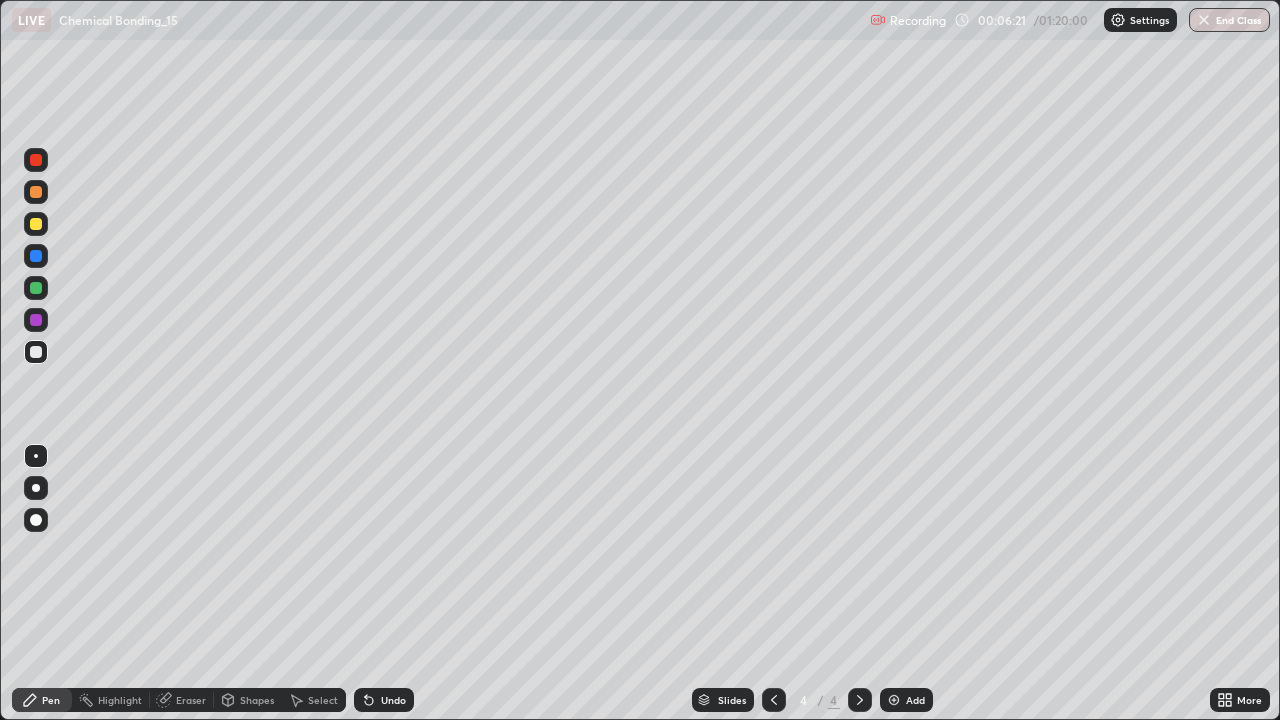 click on "Eraser" at bounding box center (182, 700) 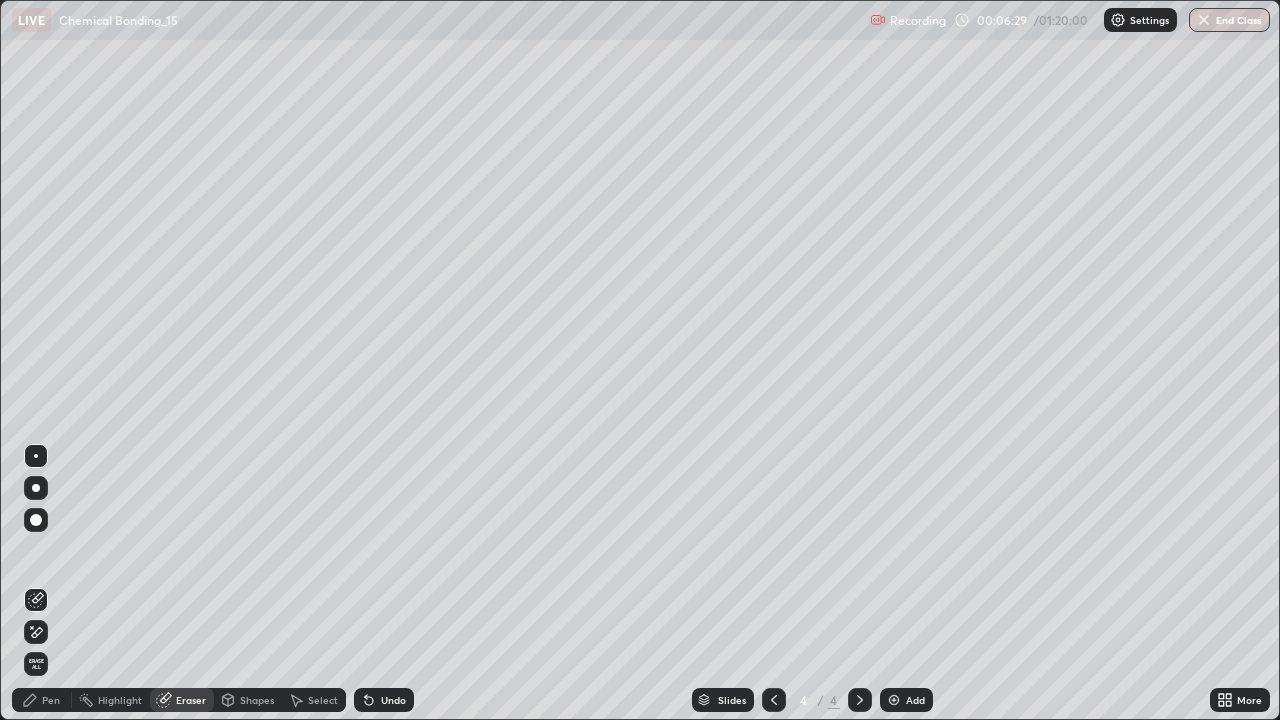 click on "Pen" at bounding box center (42, 700) 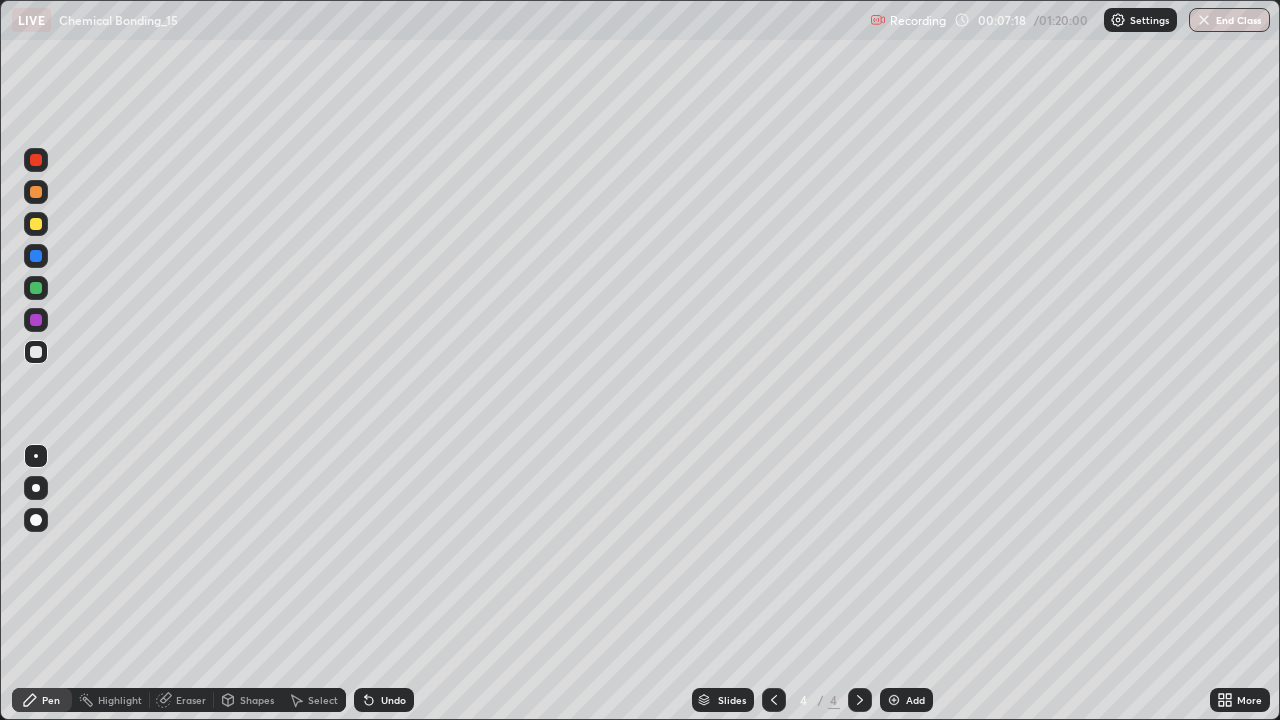 click 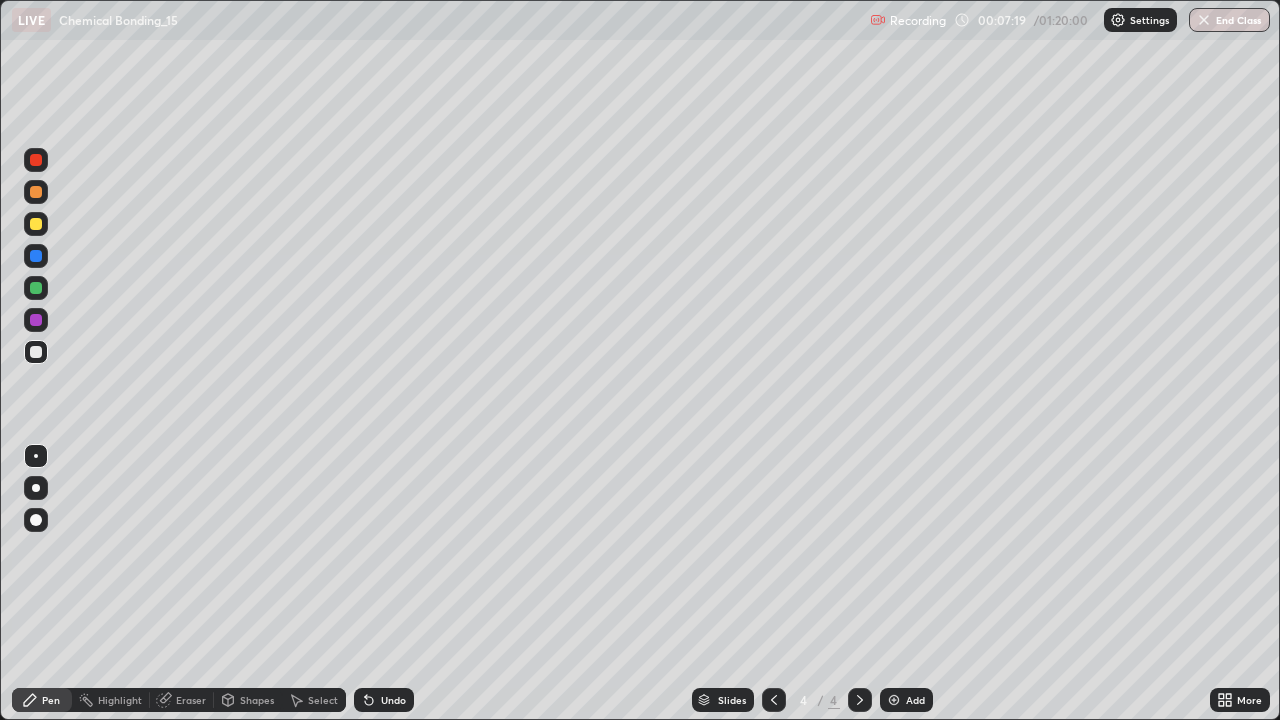 click 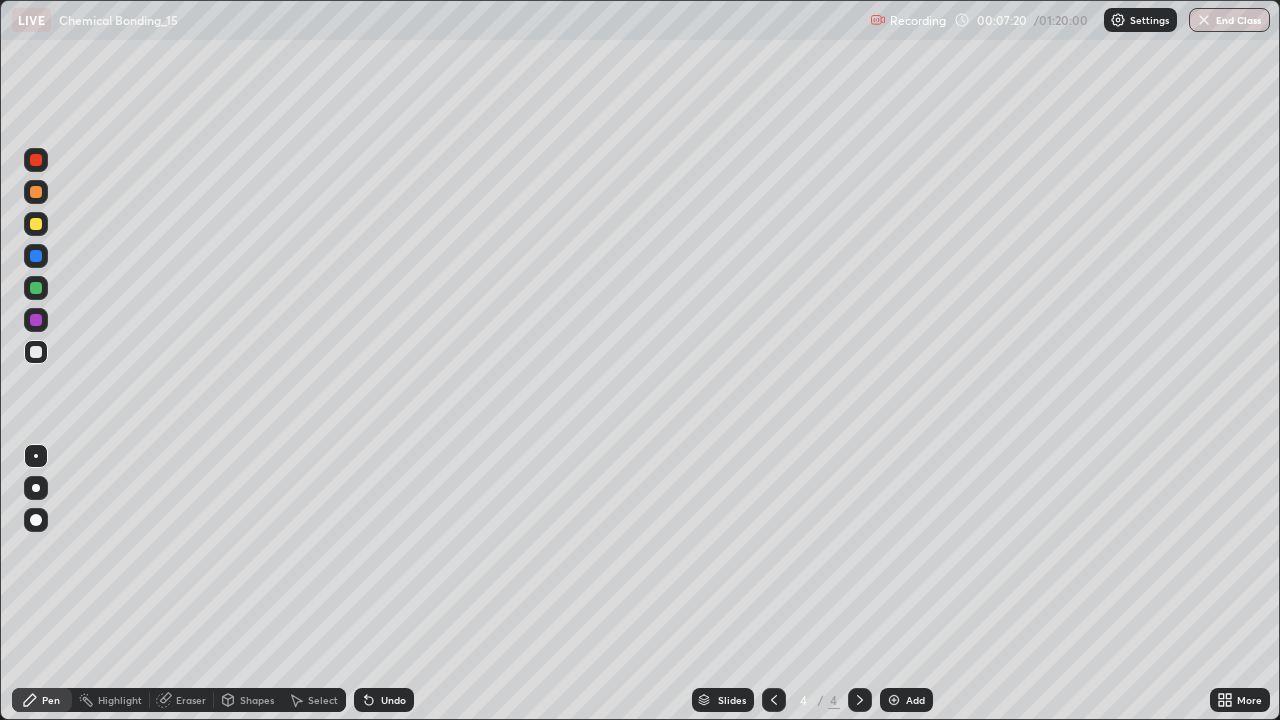 click on "Undo" at bounding box center [393, 700] 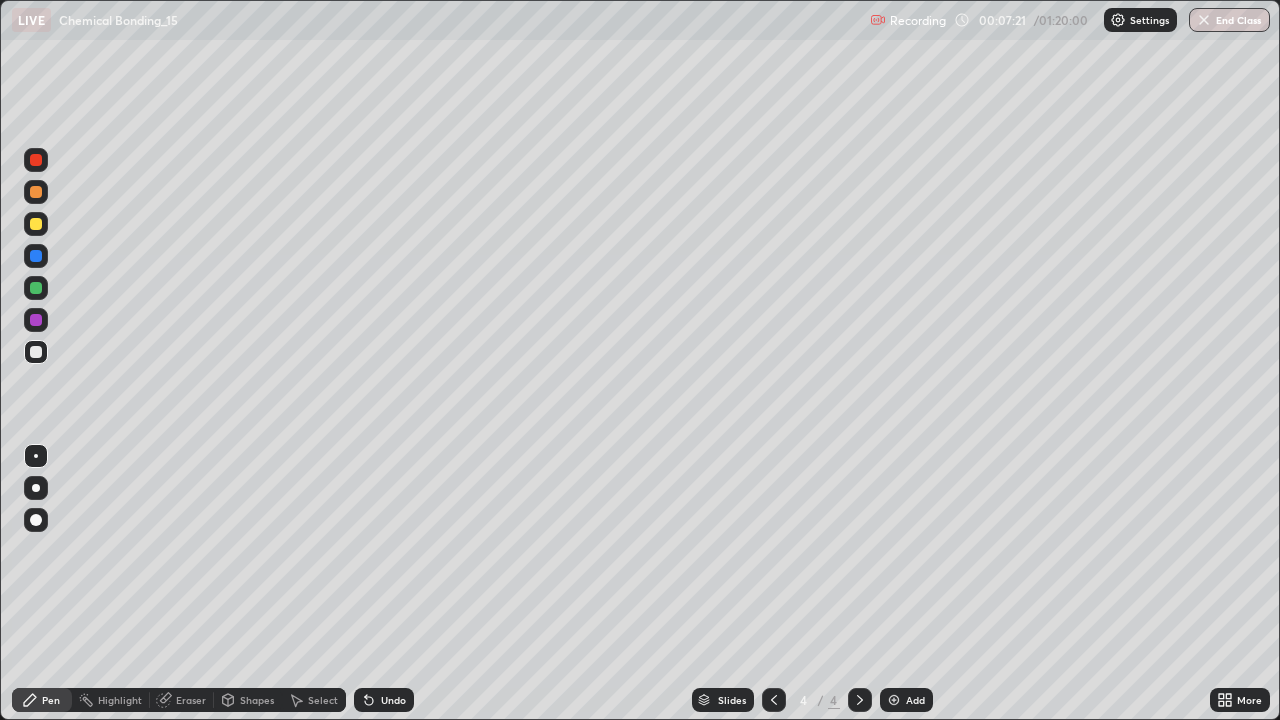 click 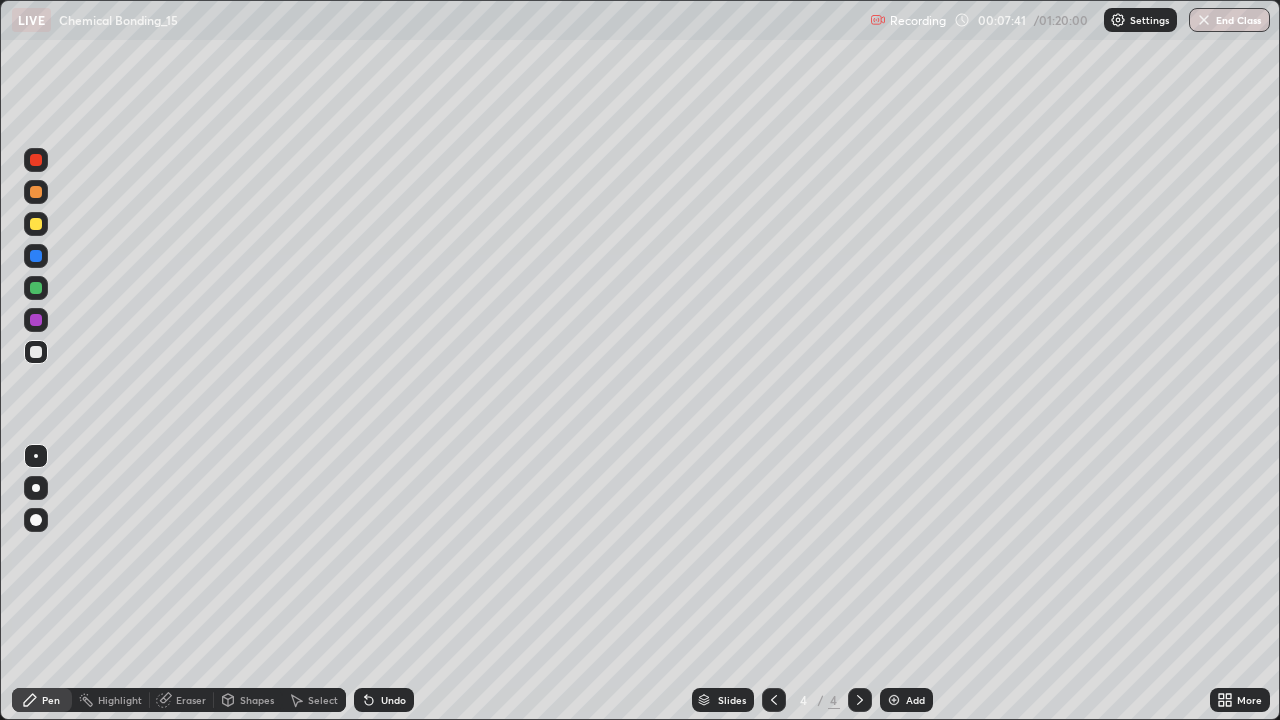 click at bounding box center [36, 224] 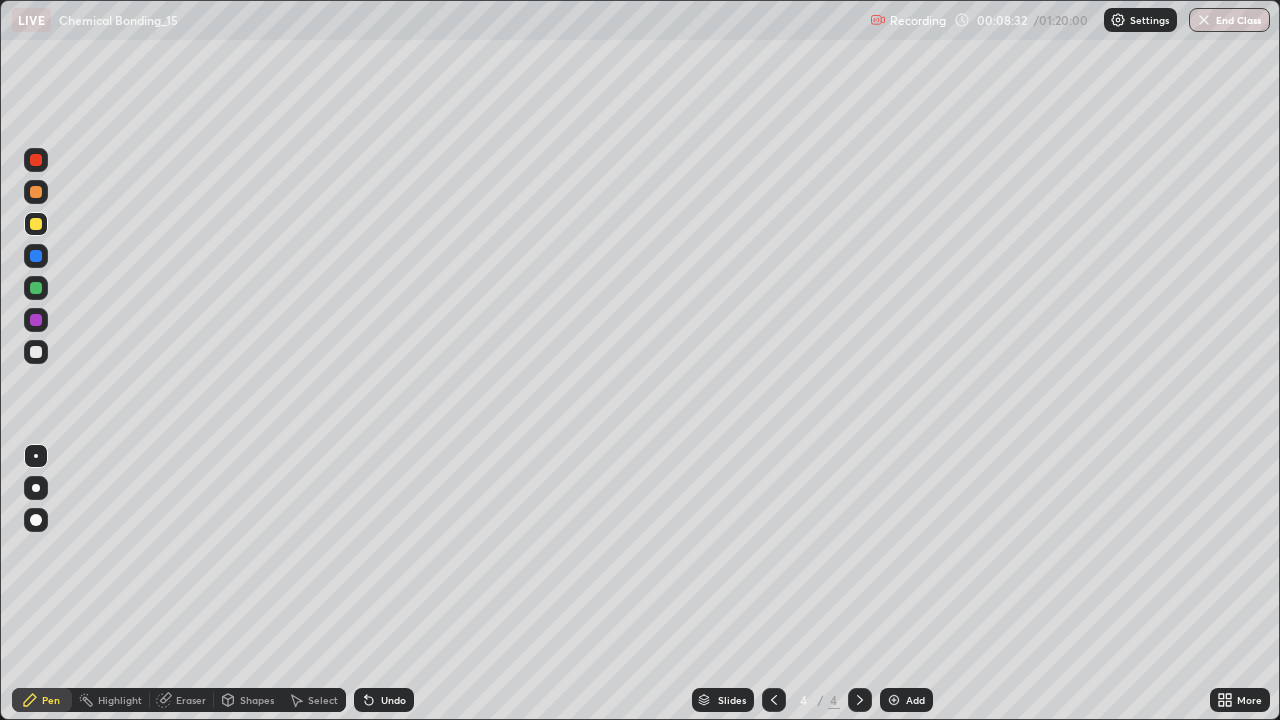 click at bounding box center (36, 288) 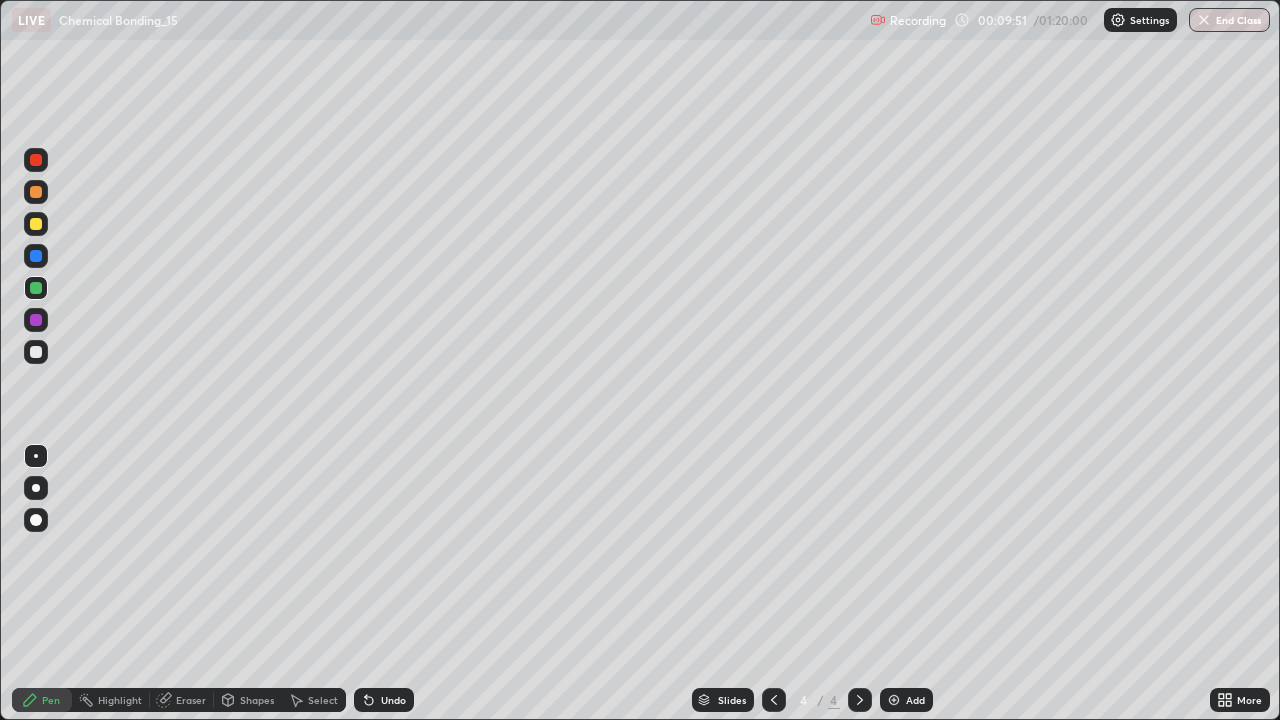 click at bounding box center [894, 700] 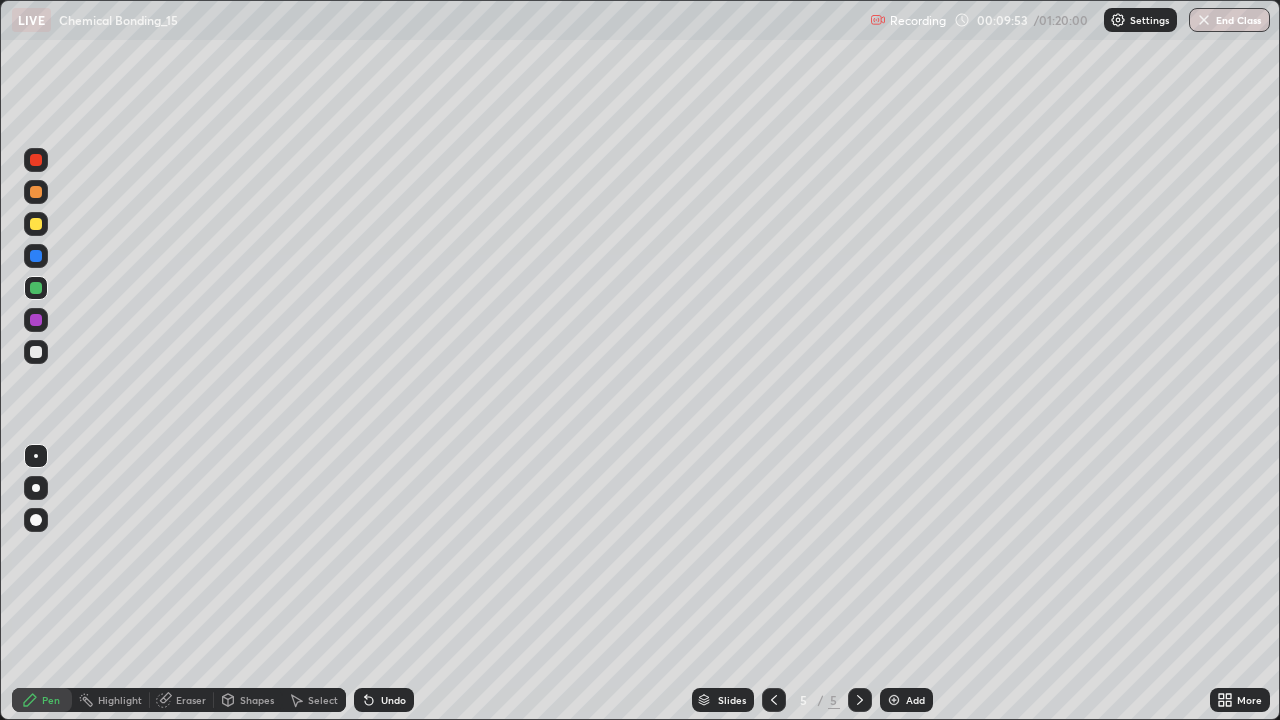 click at bounding box center (36, 352) 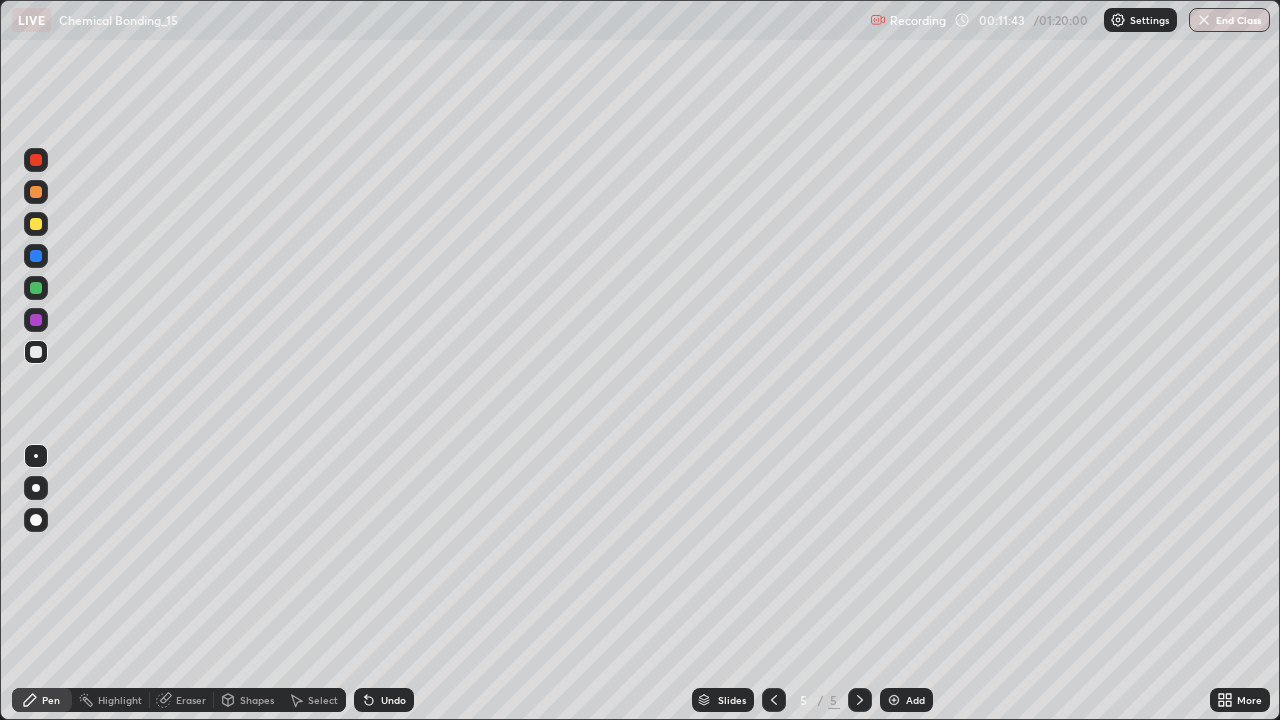 click at bounding box center [36, 224] 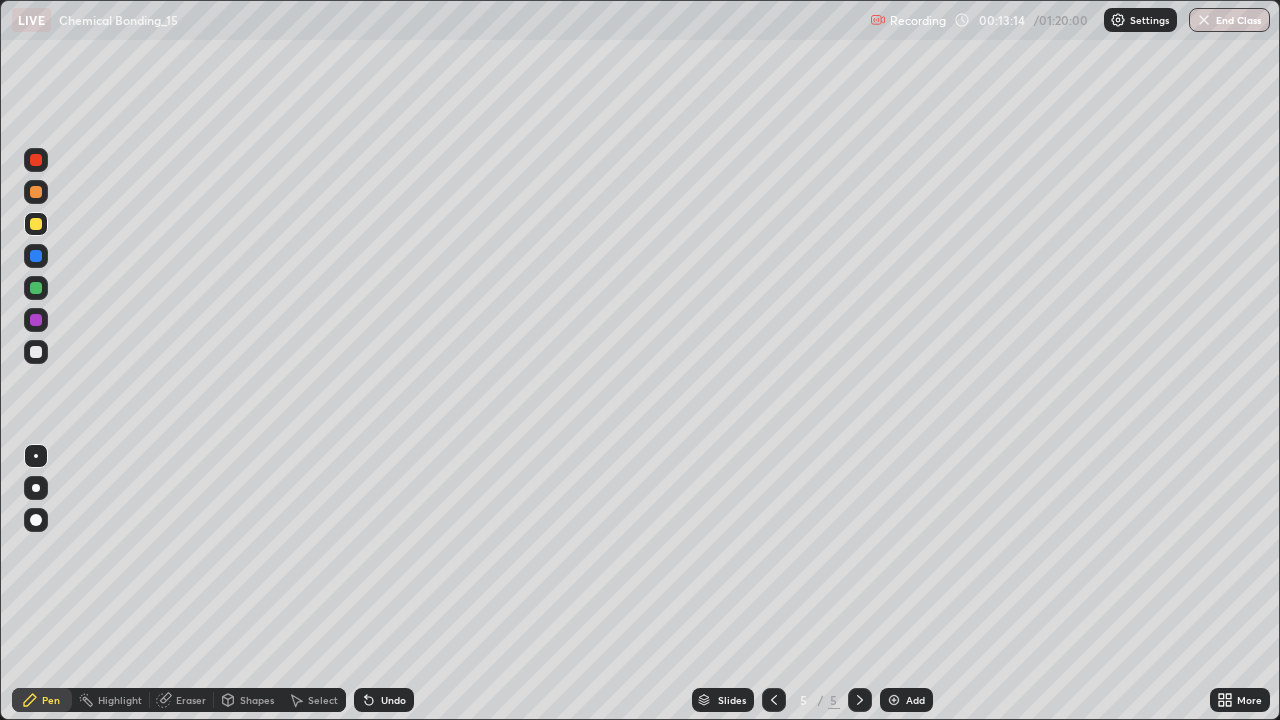 click at bounding box center (36, 288) 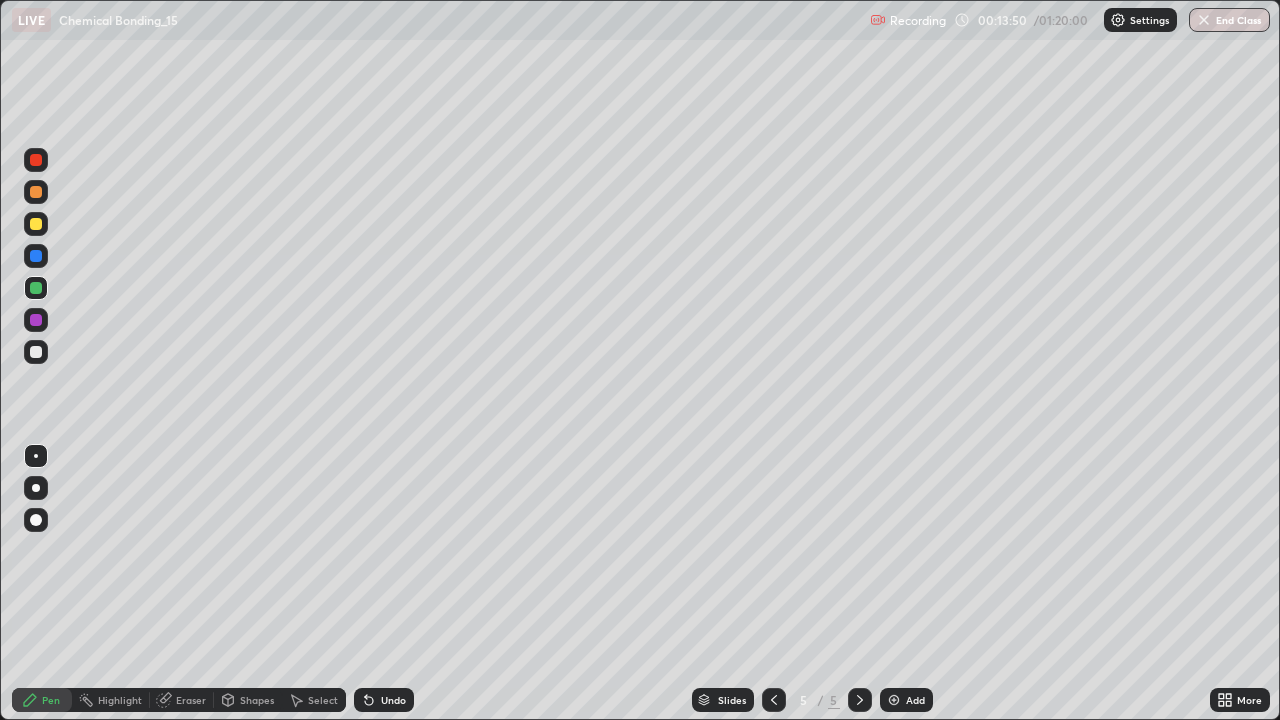 click at bounding box center [894, 700] 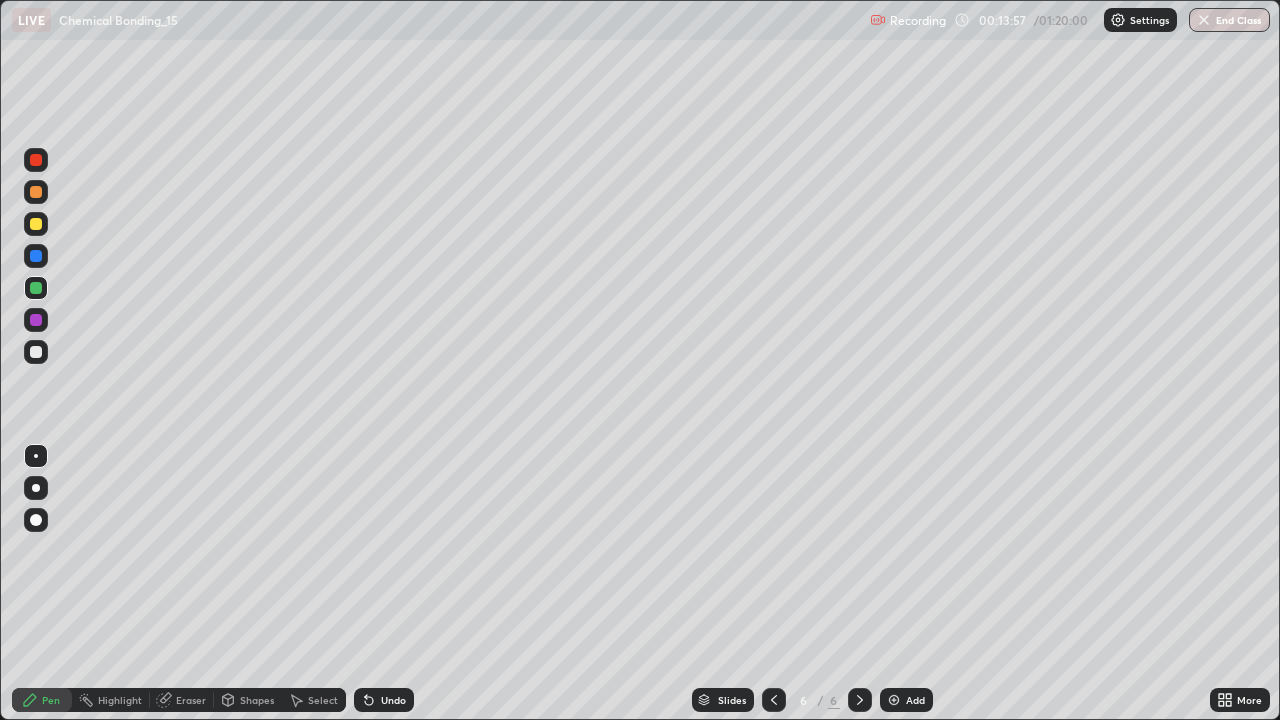 click at bounding box center (36, 352) 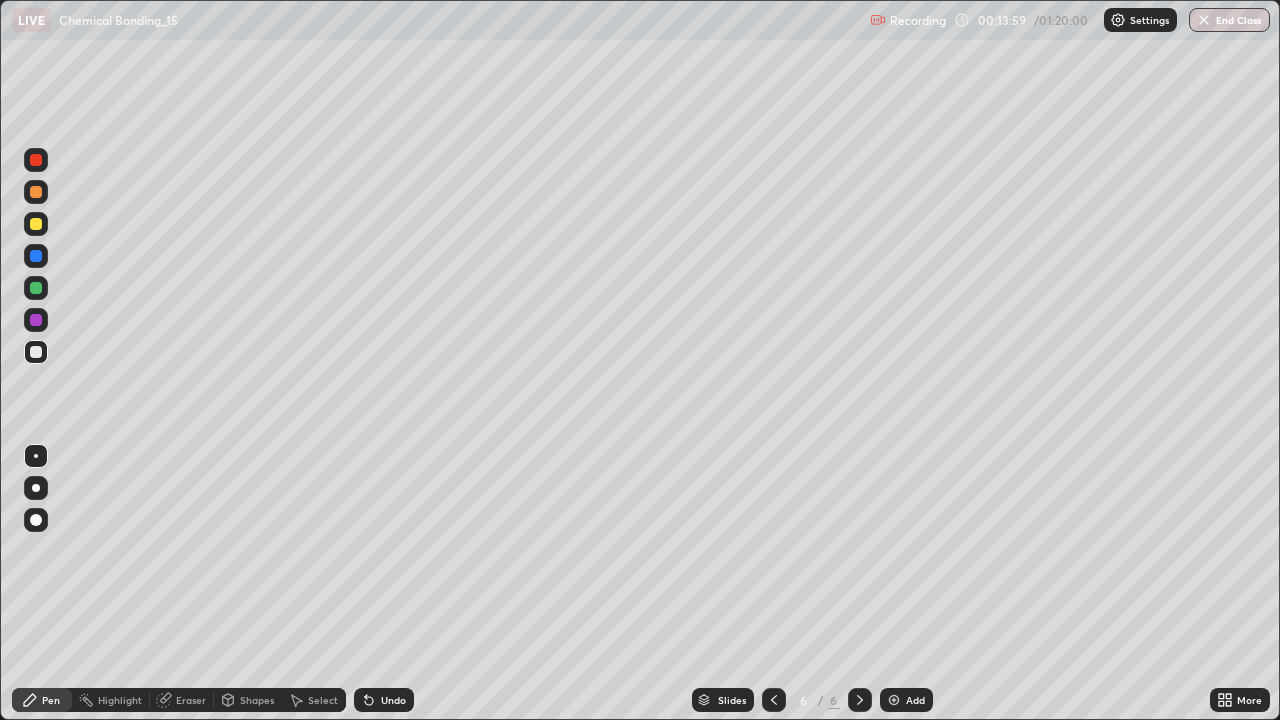 click 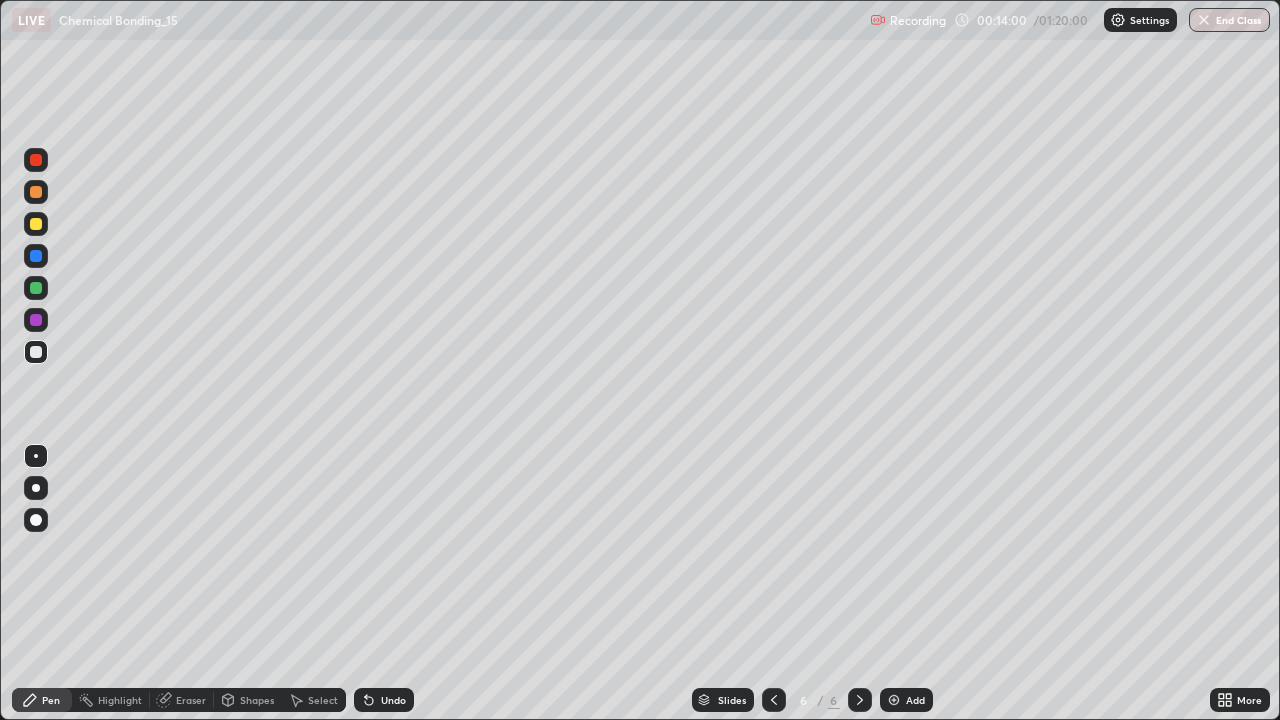 click 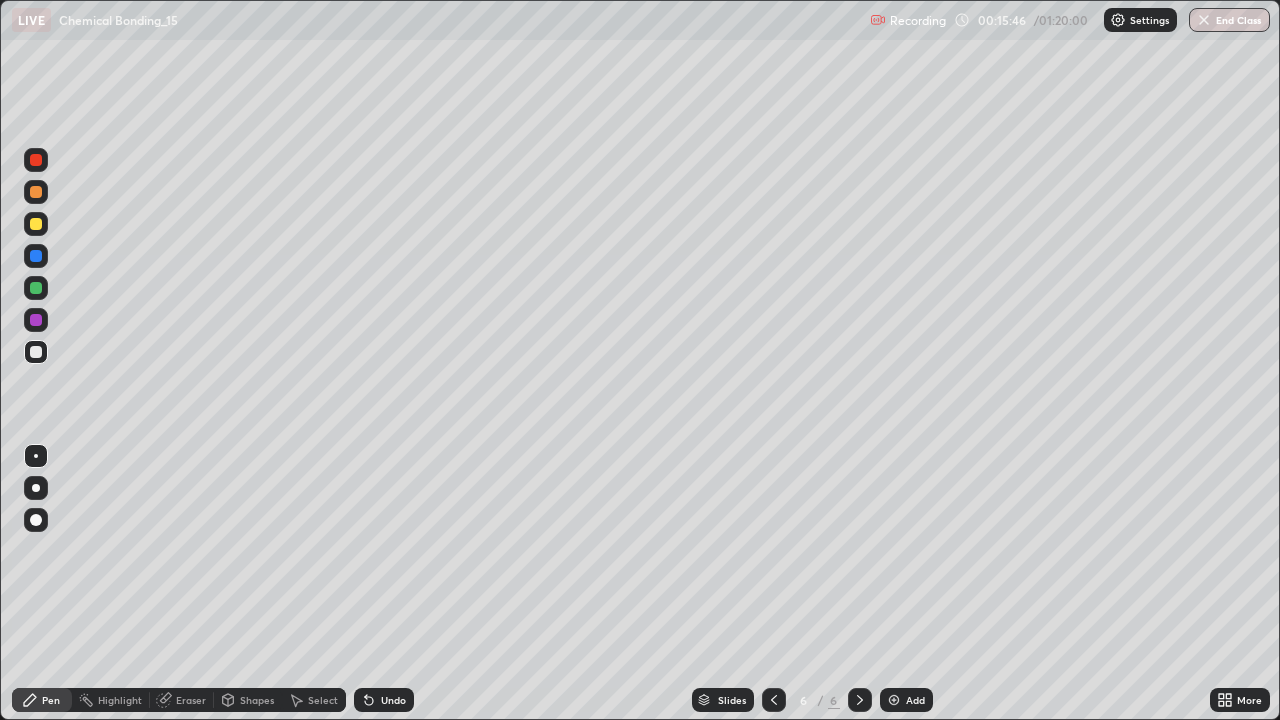 click at bounding box center (894, 700) 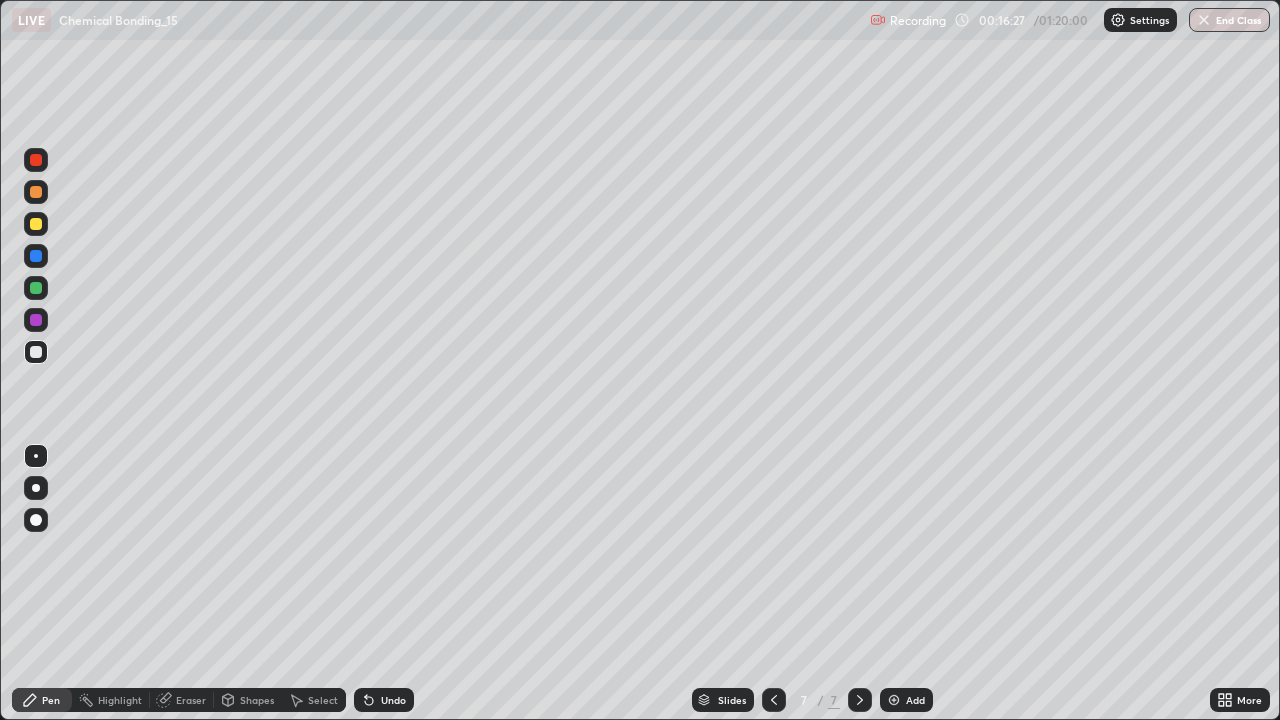 click on "Undo" at bounding box center (384, 700) 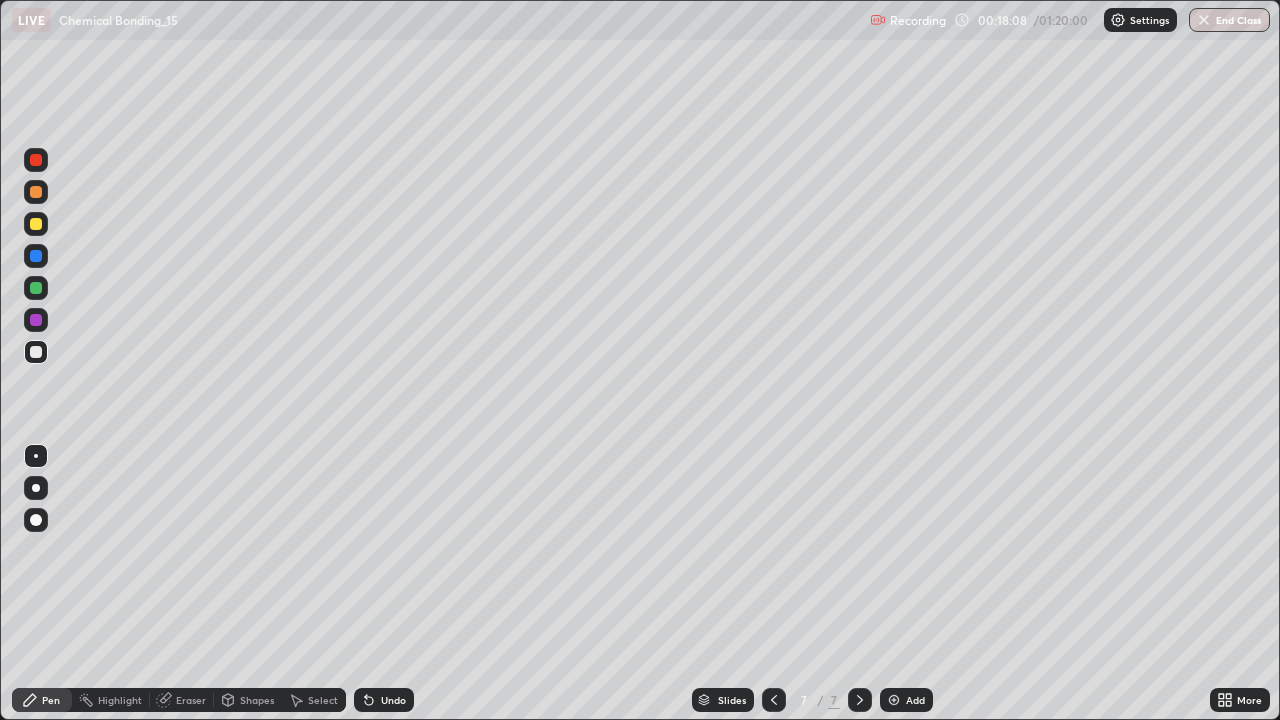 click 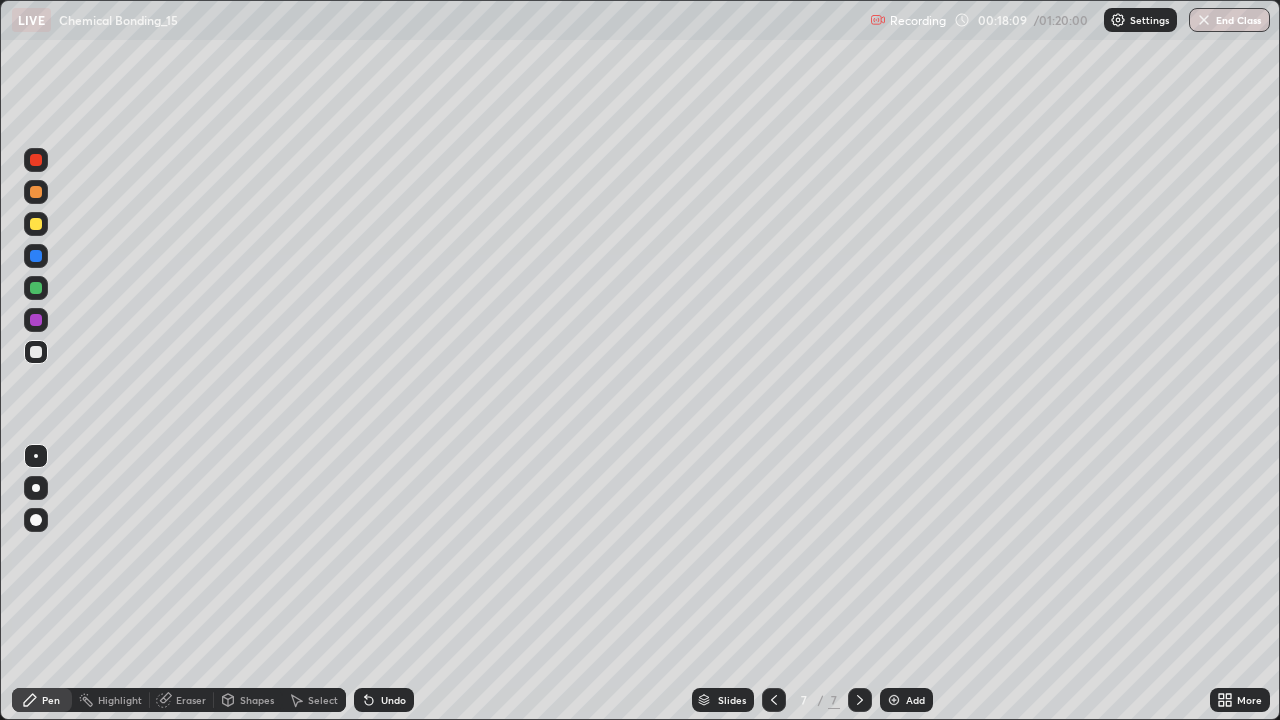 click on "Undo" at bounding box center [384, 700] 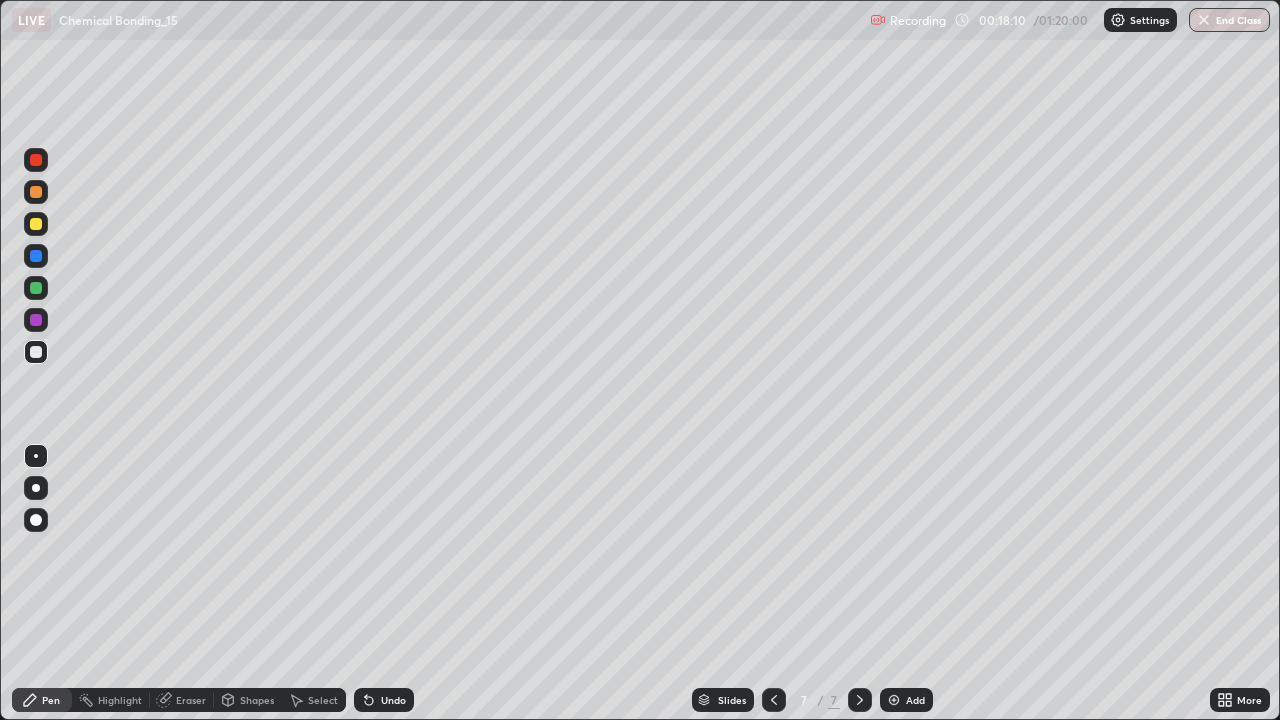 click at bounding box center [36, 224] 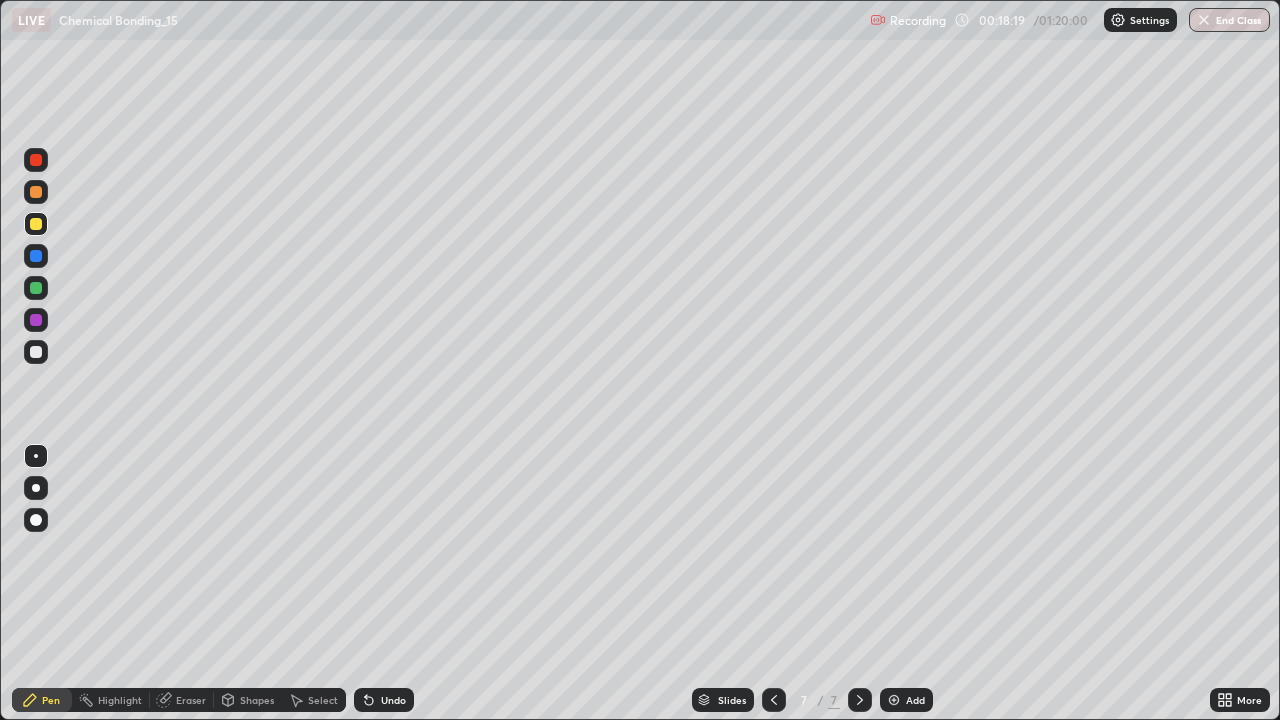 click on "Undo" at bounding box center (393, 700) 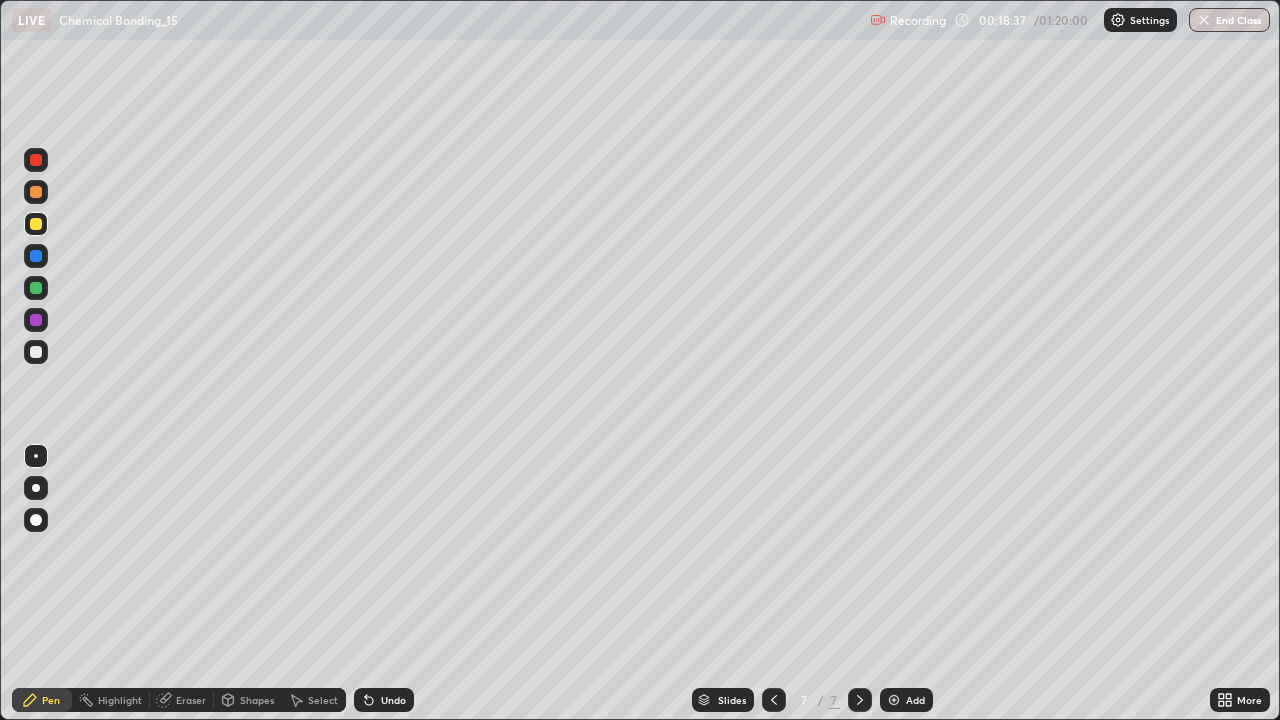click at bounding box center [36, 288] 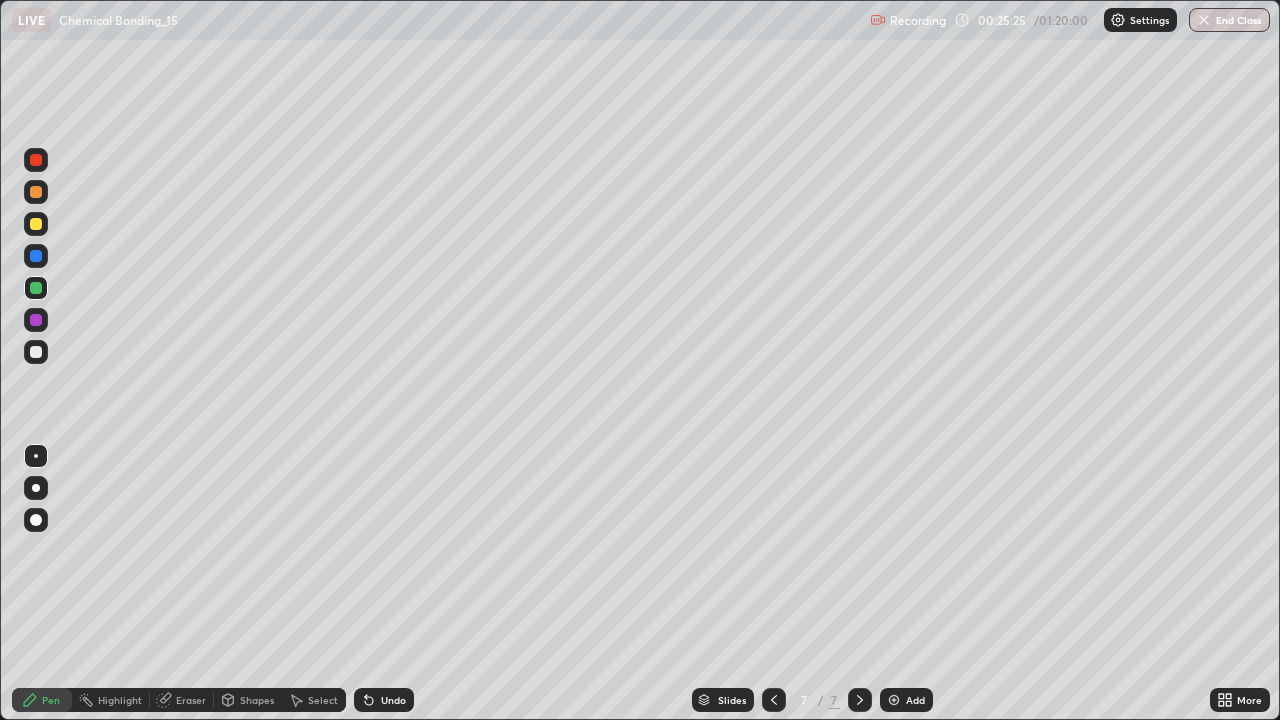 click at bounding box center (36, 192) 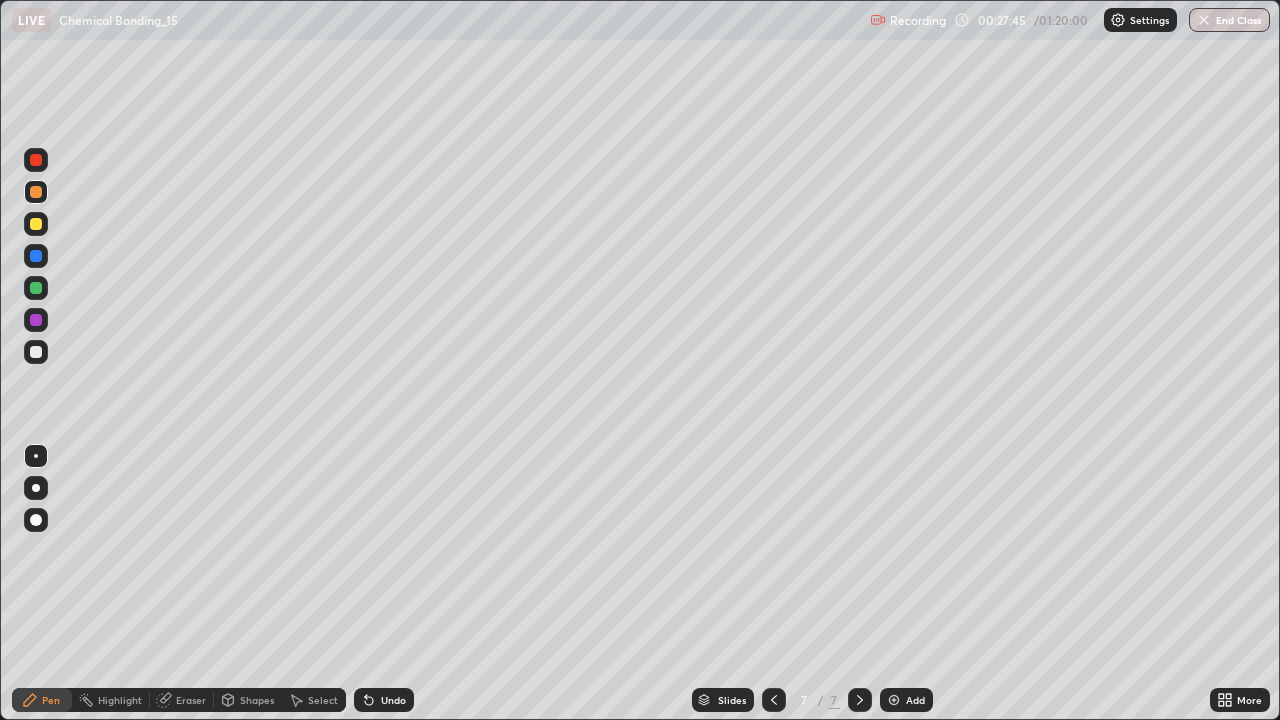 click at bounding box center [894, 700] 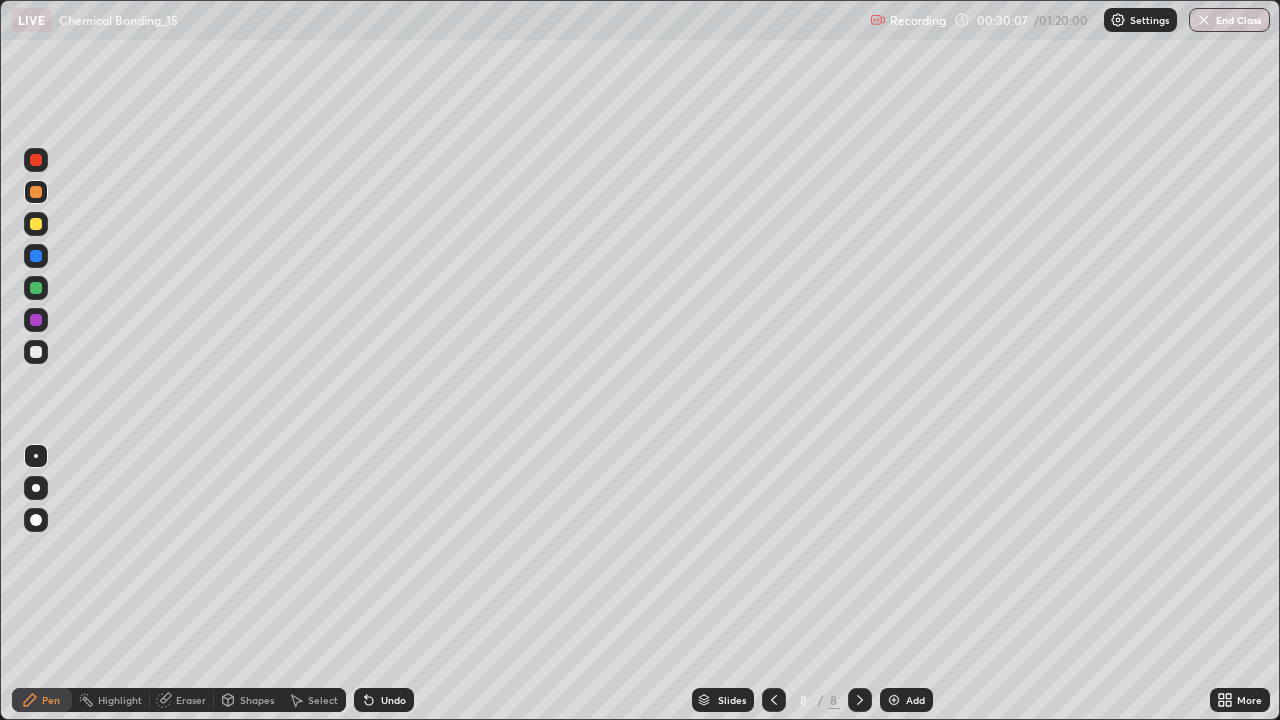 click on "Undo" at bounding box center [393, 700] 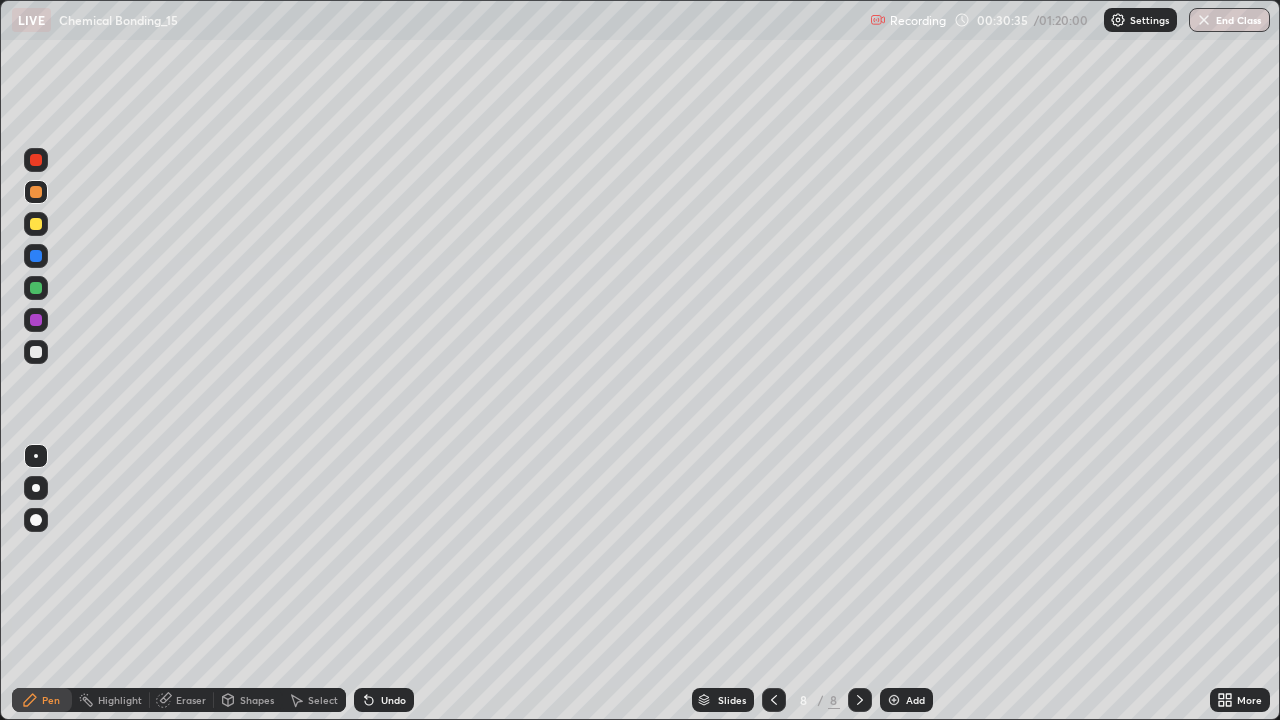 click 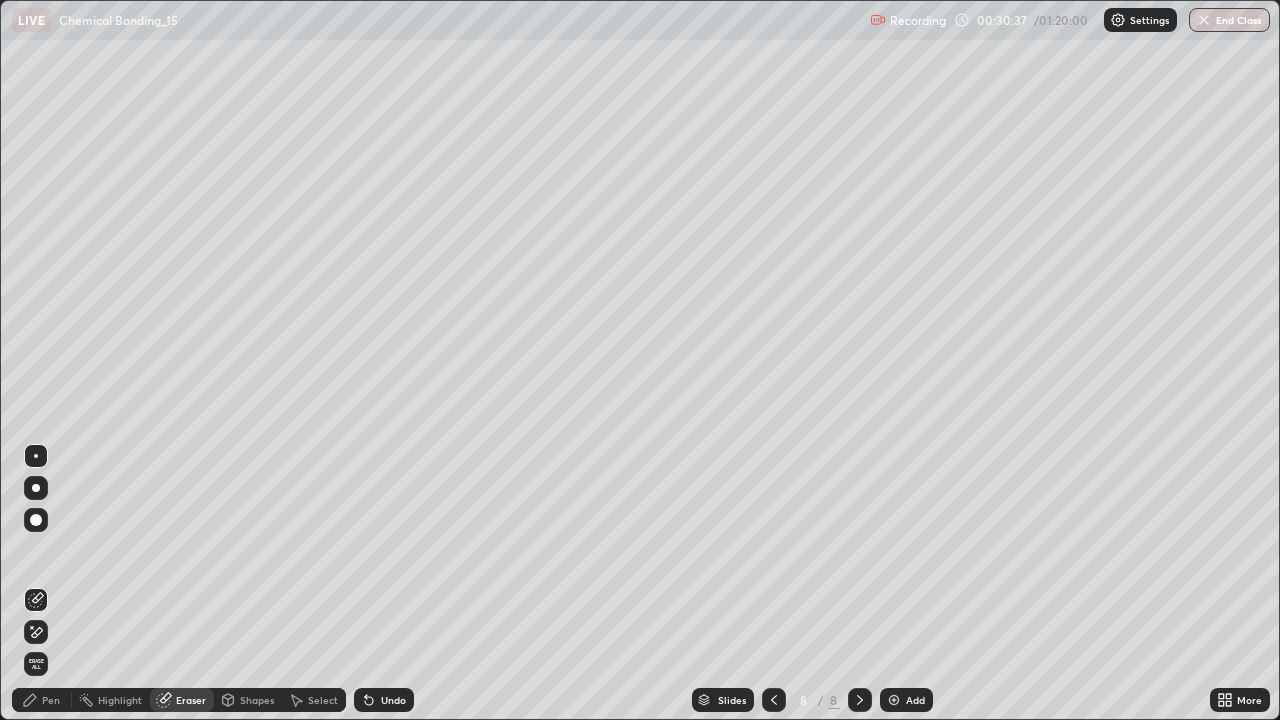 click on "Erase all" at bounding box center (36, 664) 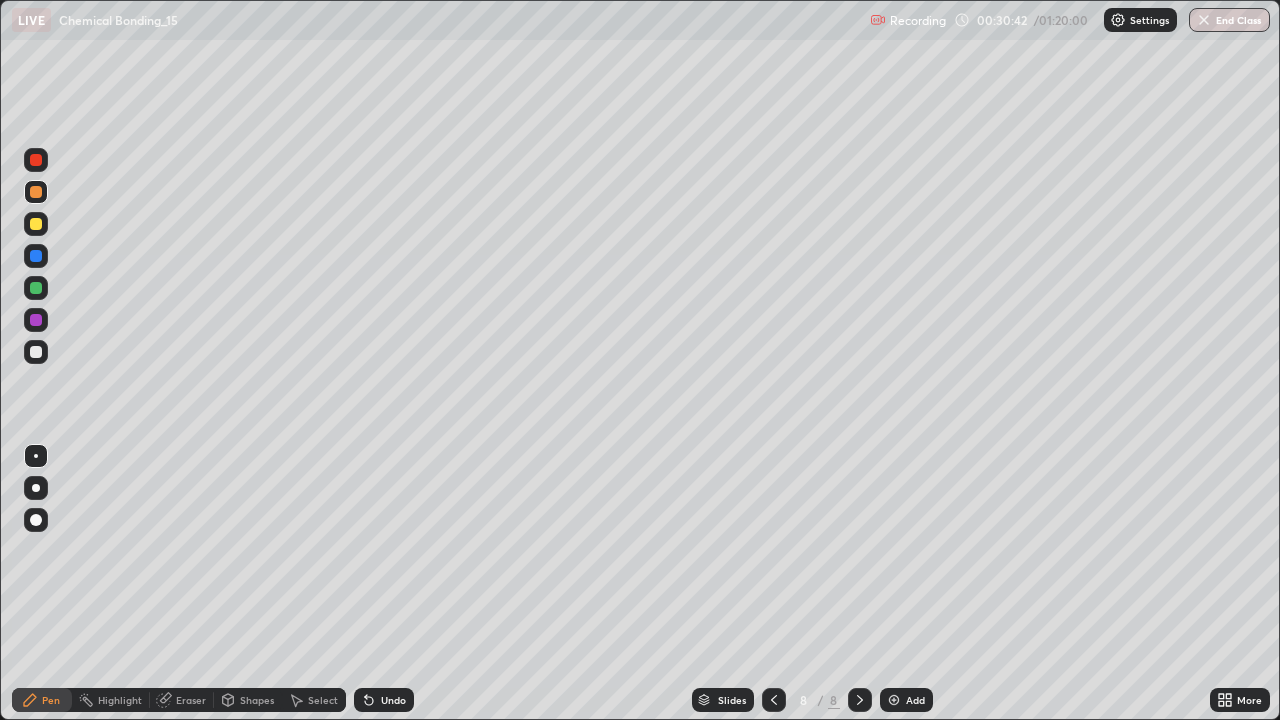 click 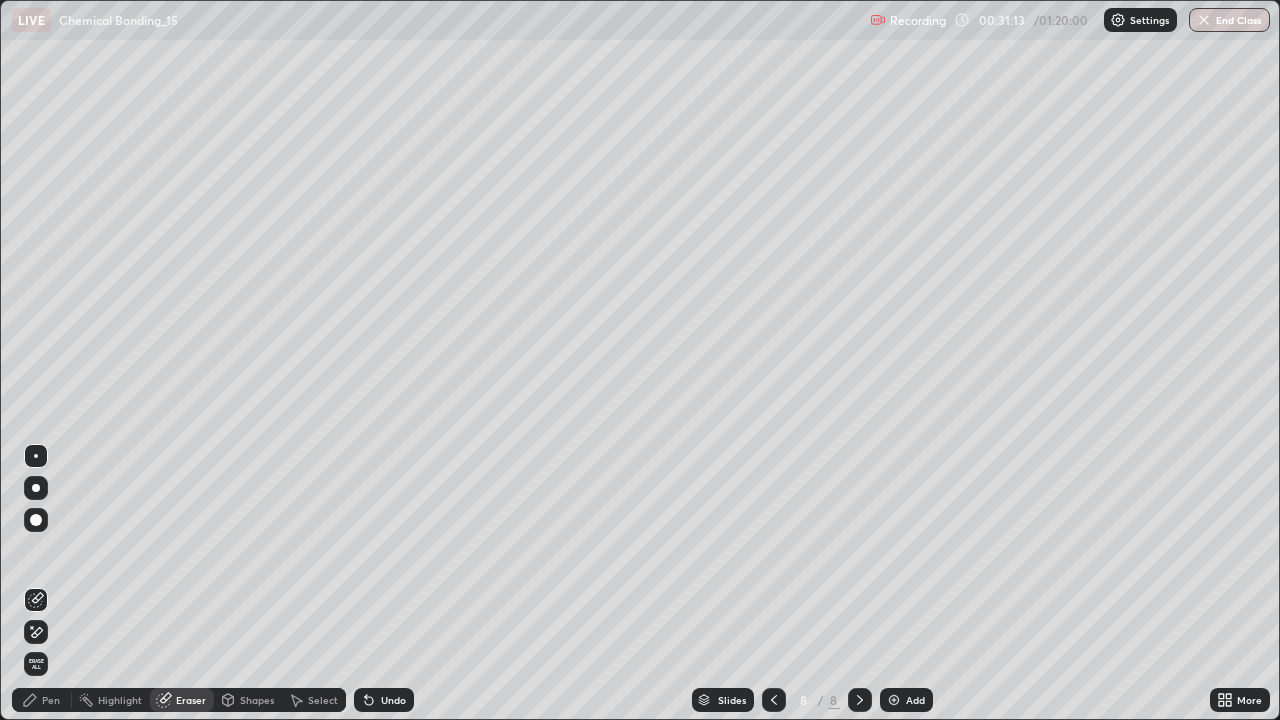 click on "Pen" at bounding box center (51, 700) 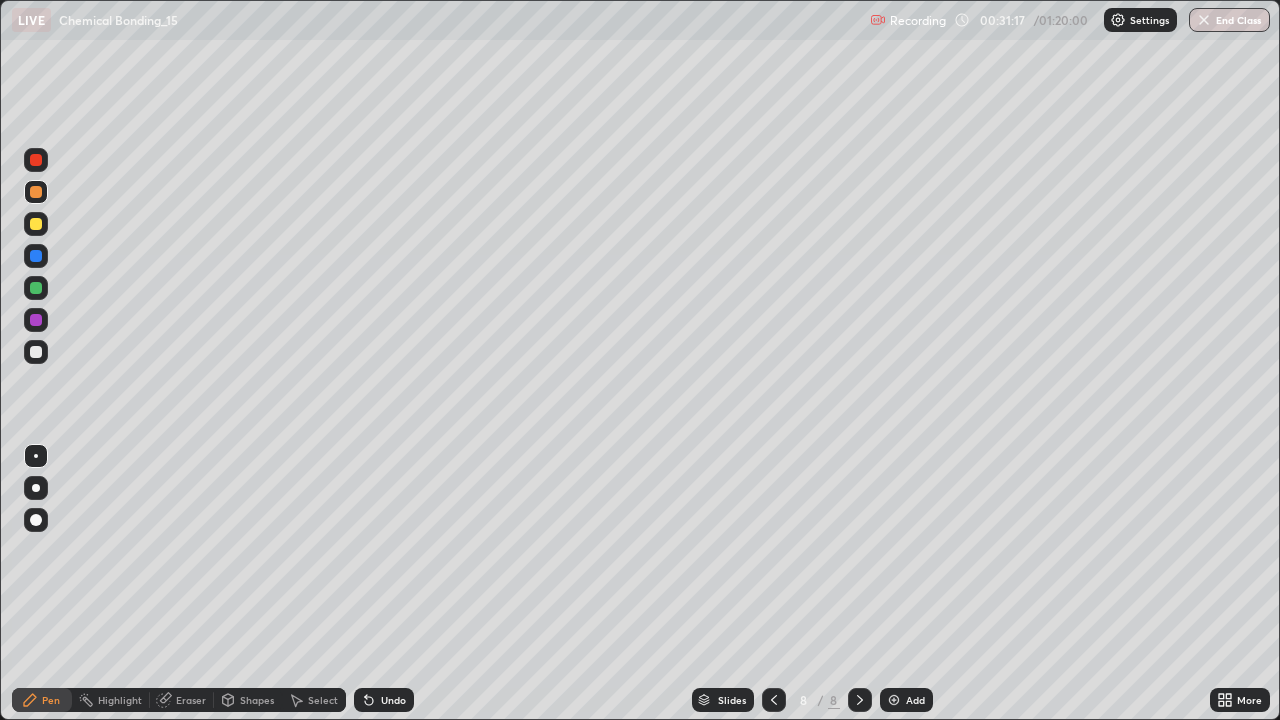 click at bounding box center (36, 352) 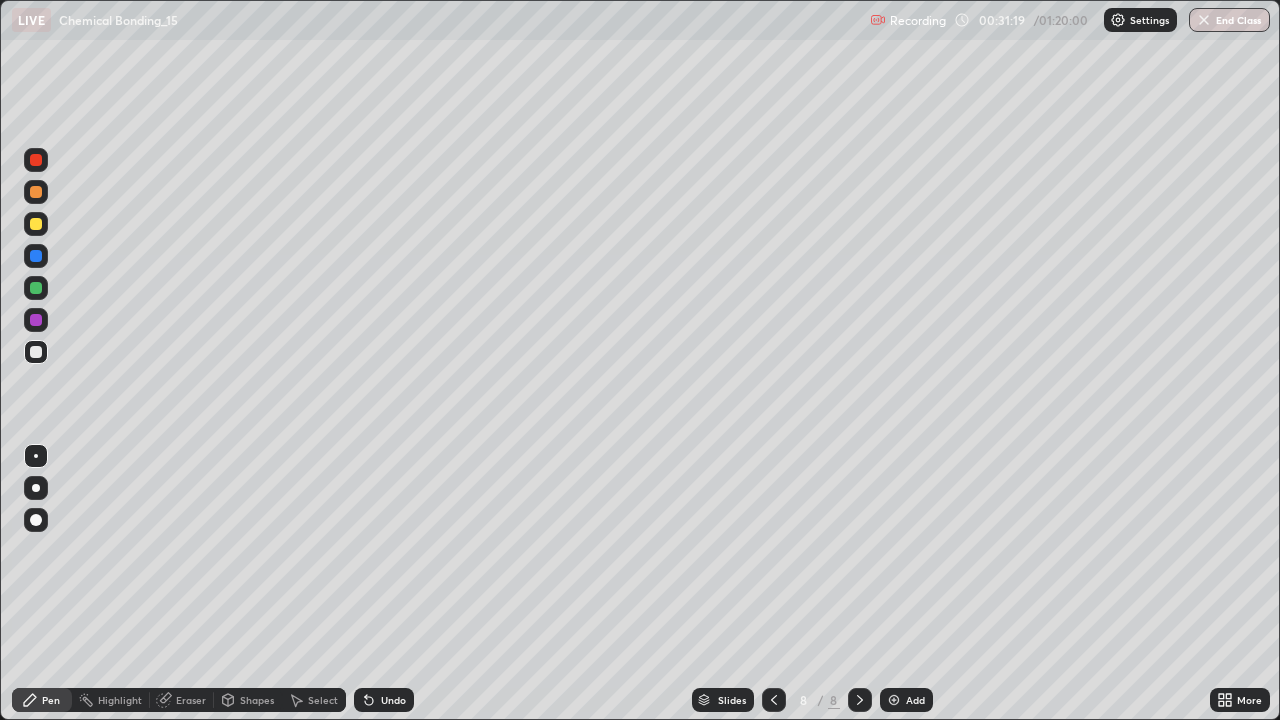 click 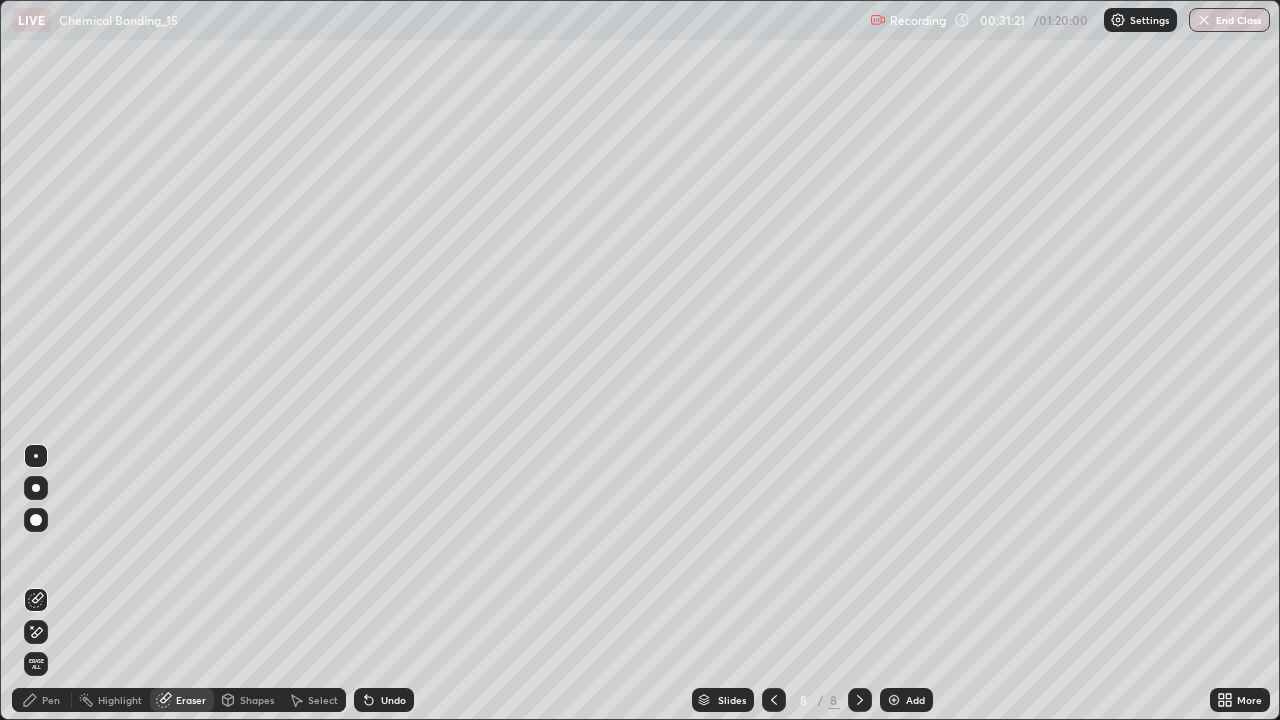 click on "Pen" at bounding box center (51, 700) 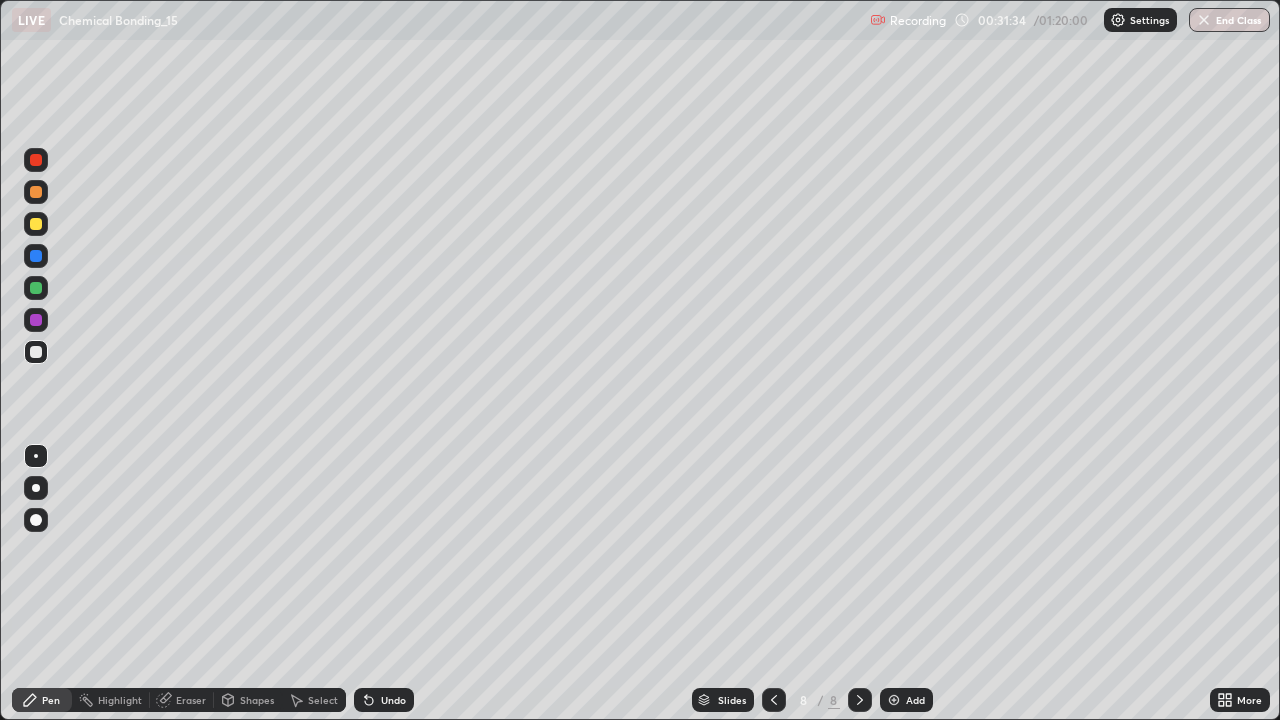 click on "Undo" at bounding box center (384, 700) 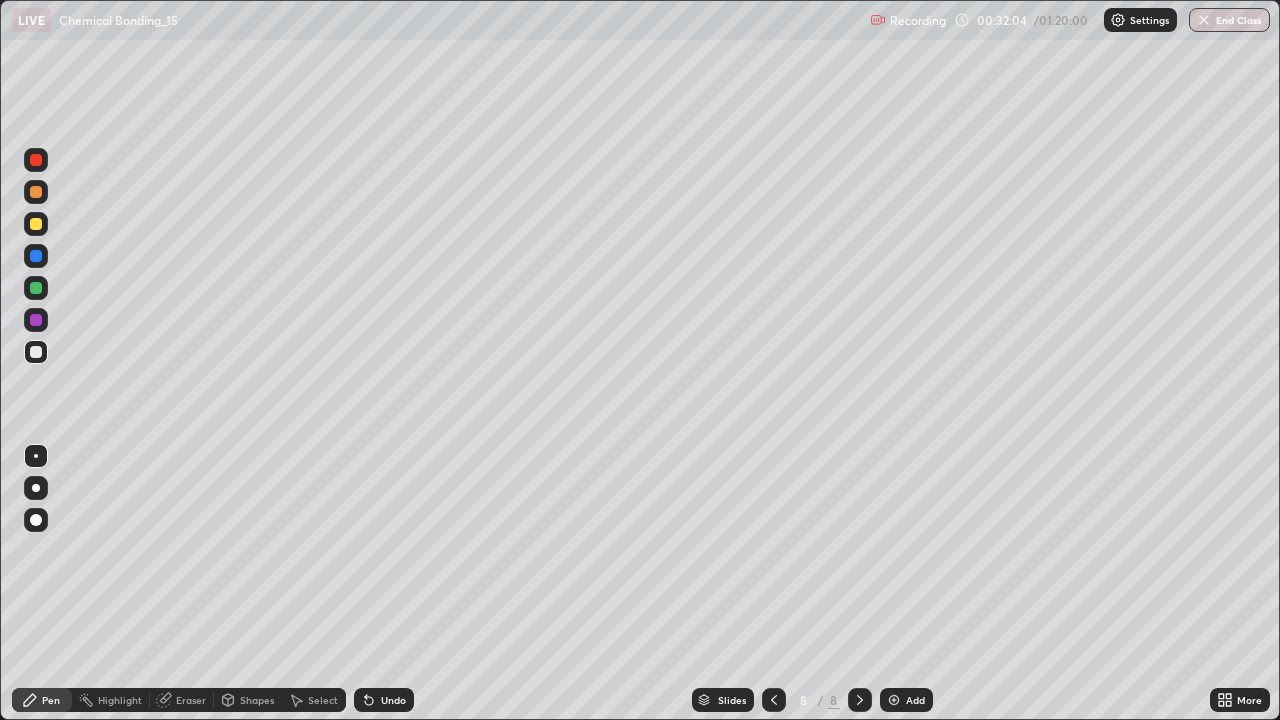 click on "Undo" at bounding box center [393, 700] 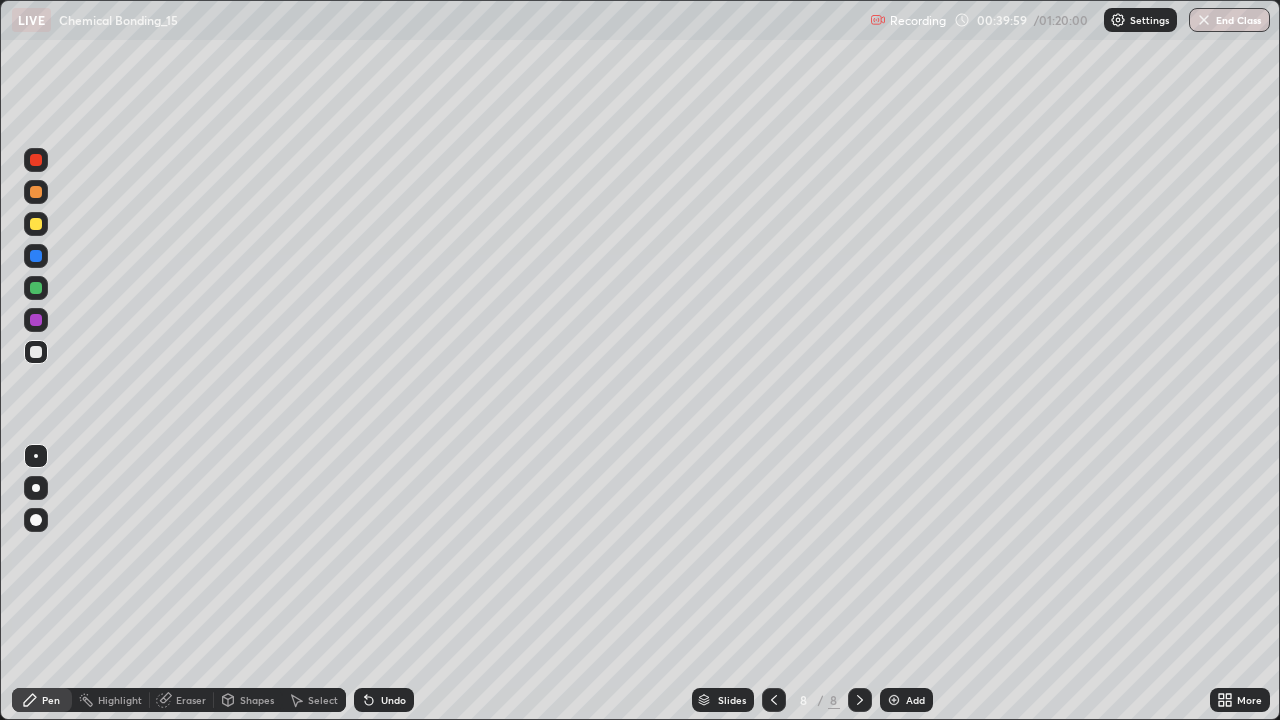 click at bounding box center (894, 700) 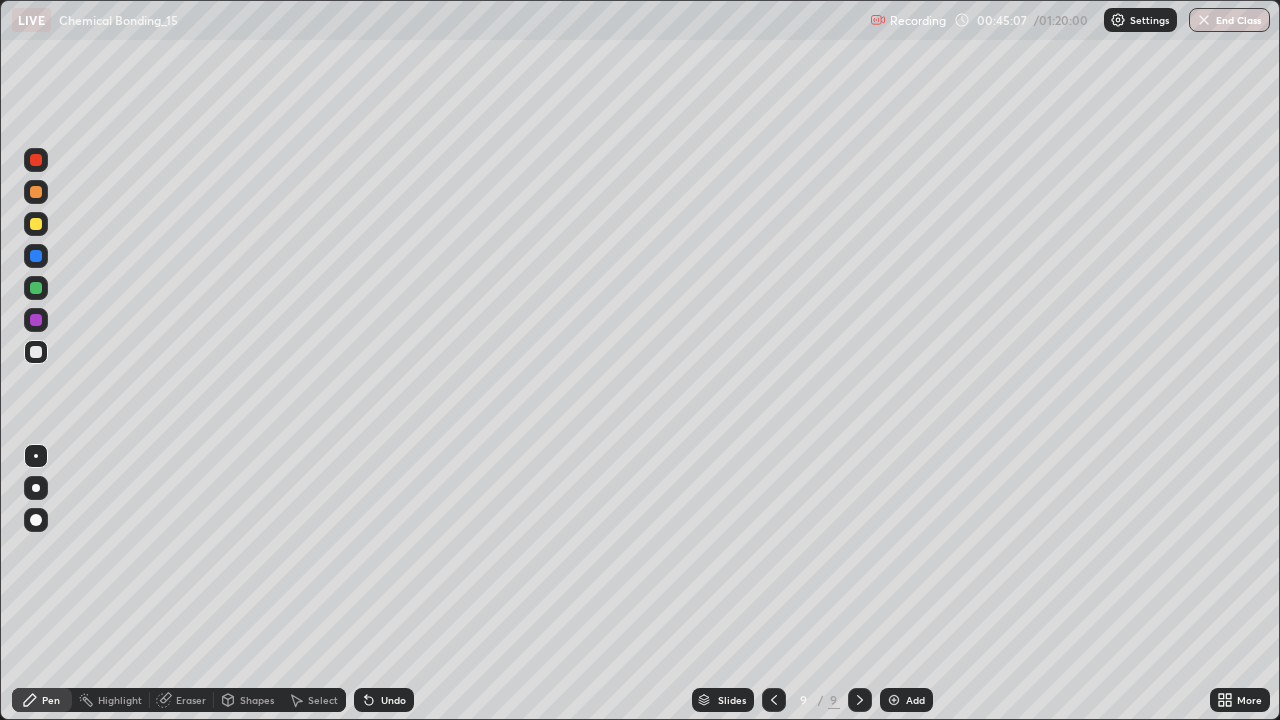 click on "Undo" at bounding box center [384, 700] 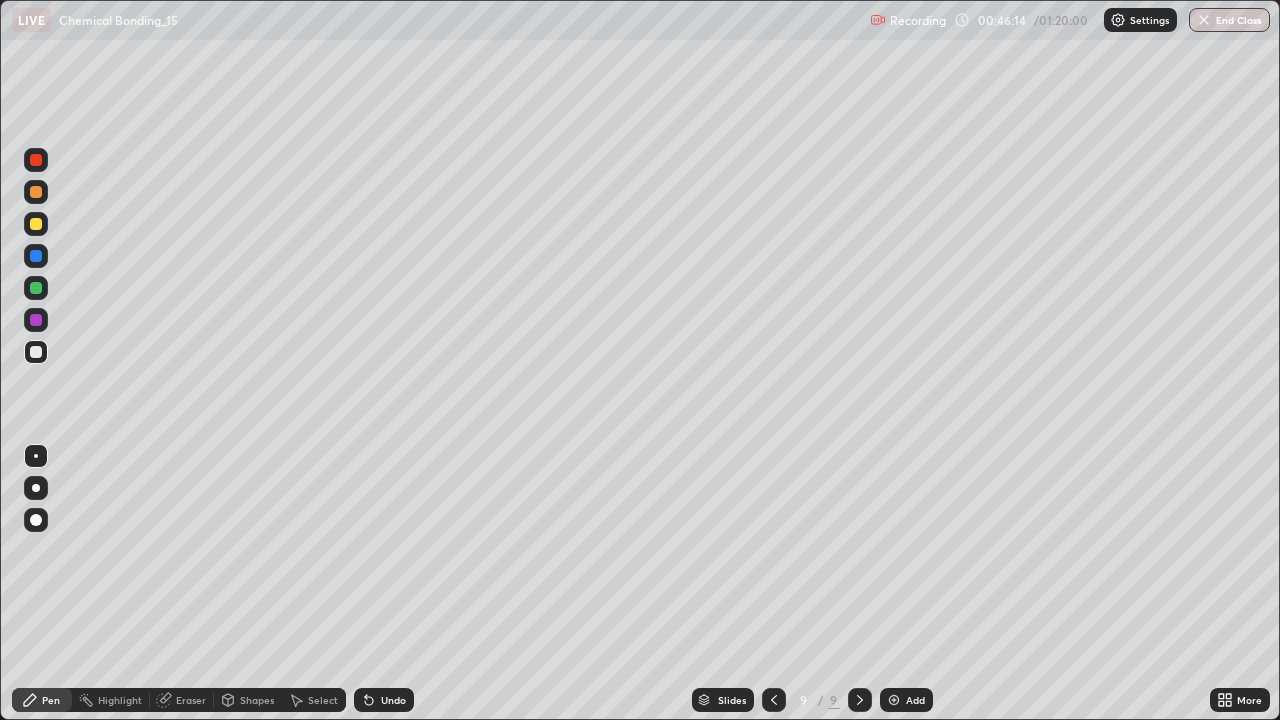 click at bounding box center (894, 700) 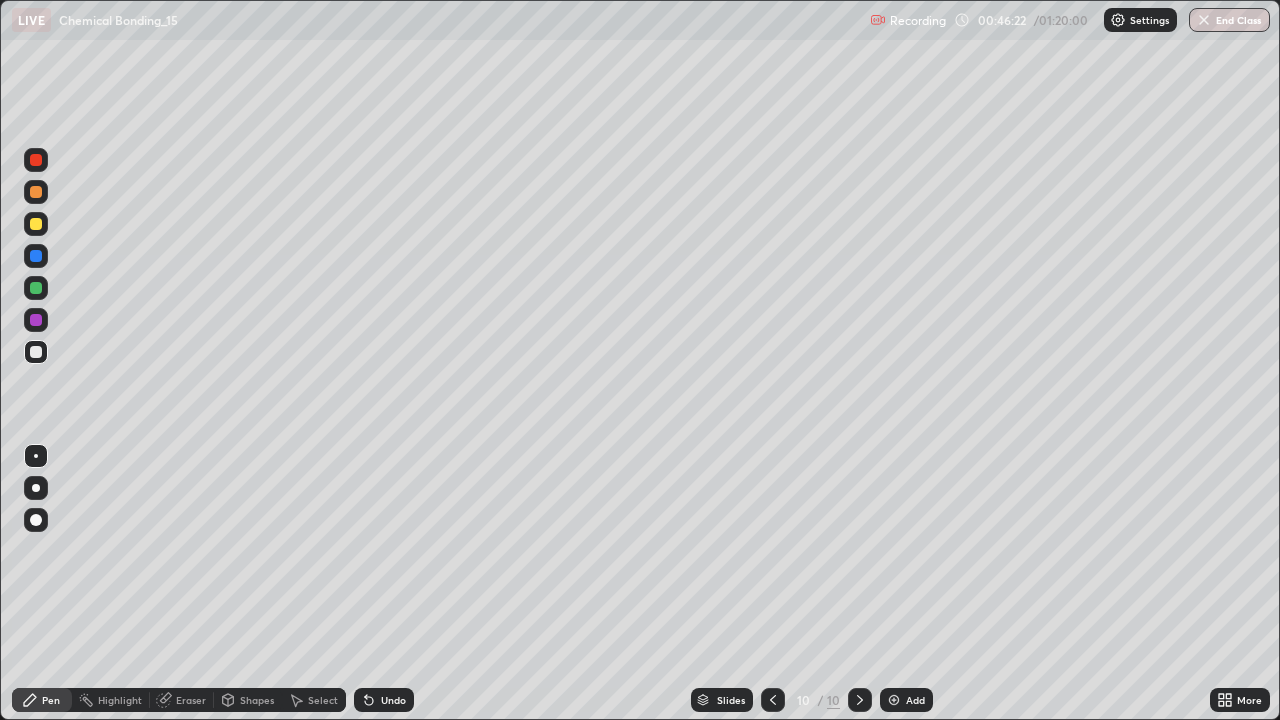 click 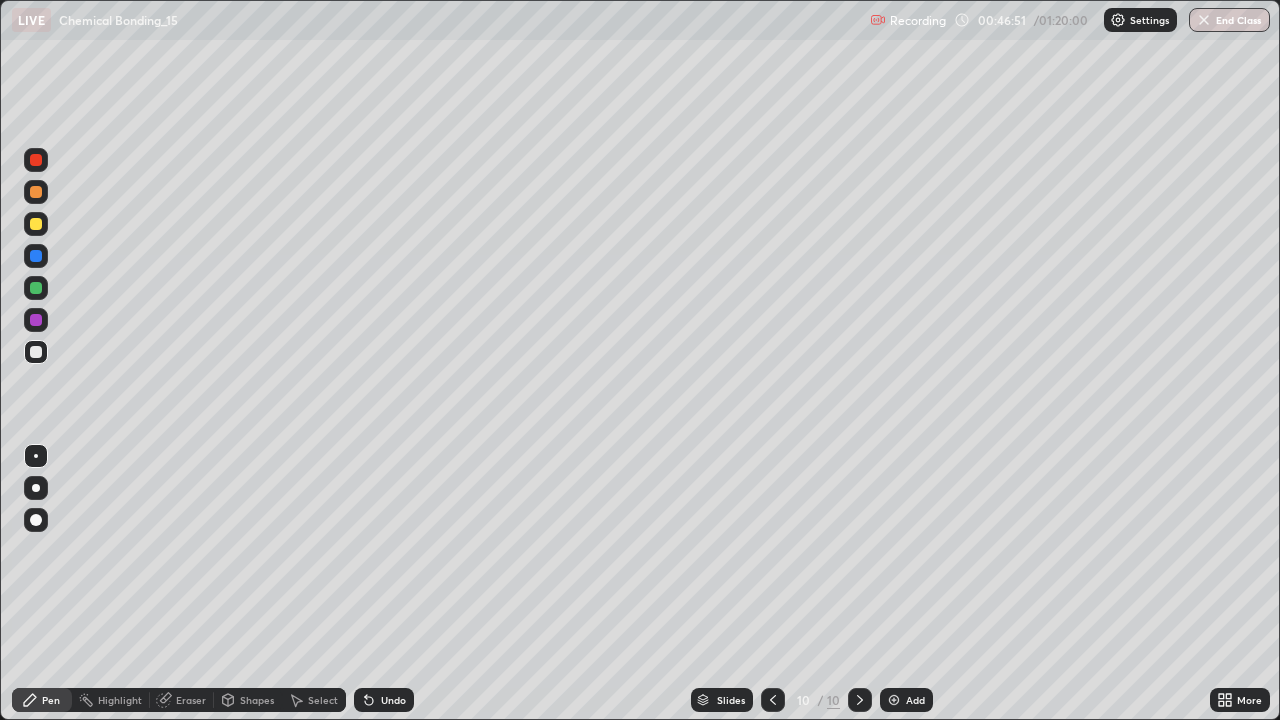 click 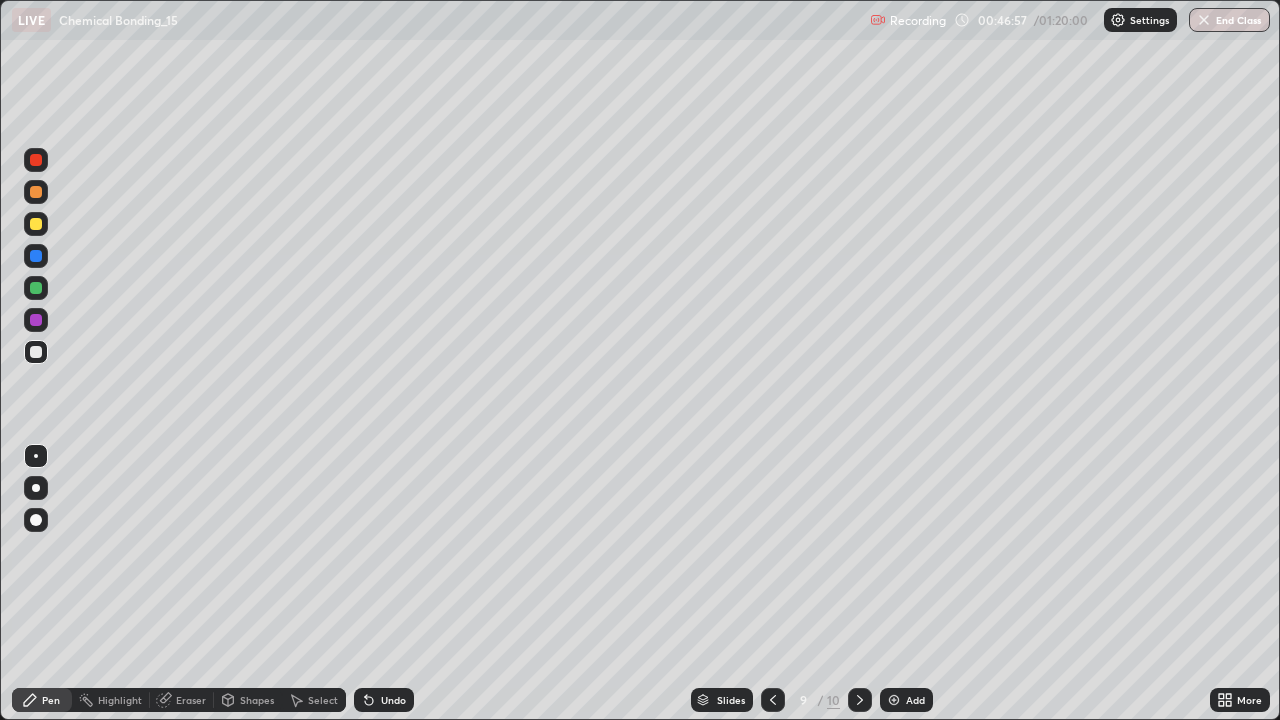 click at bounding box center (36, 224) 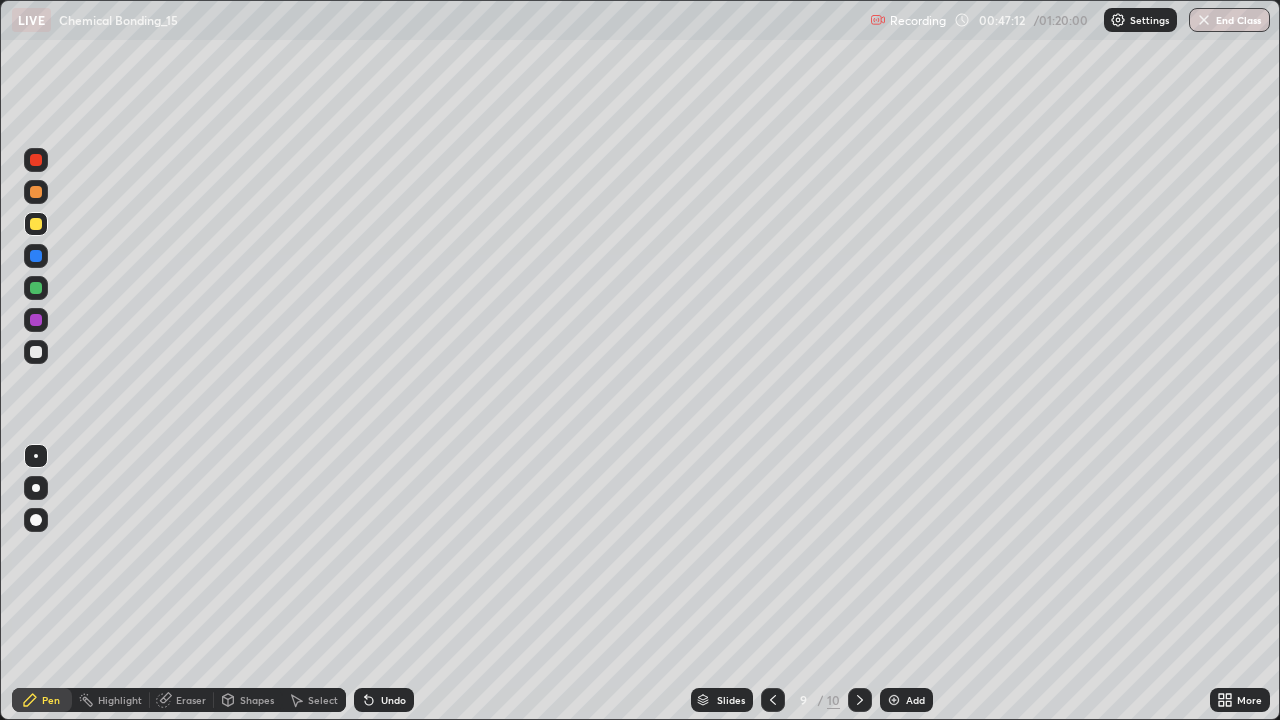 click 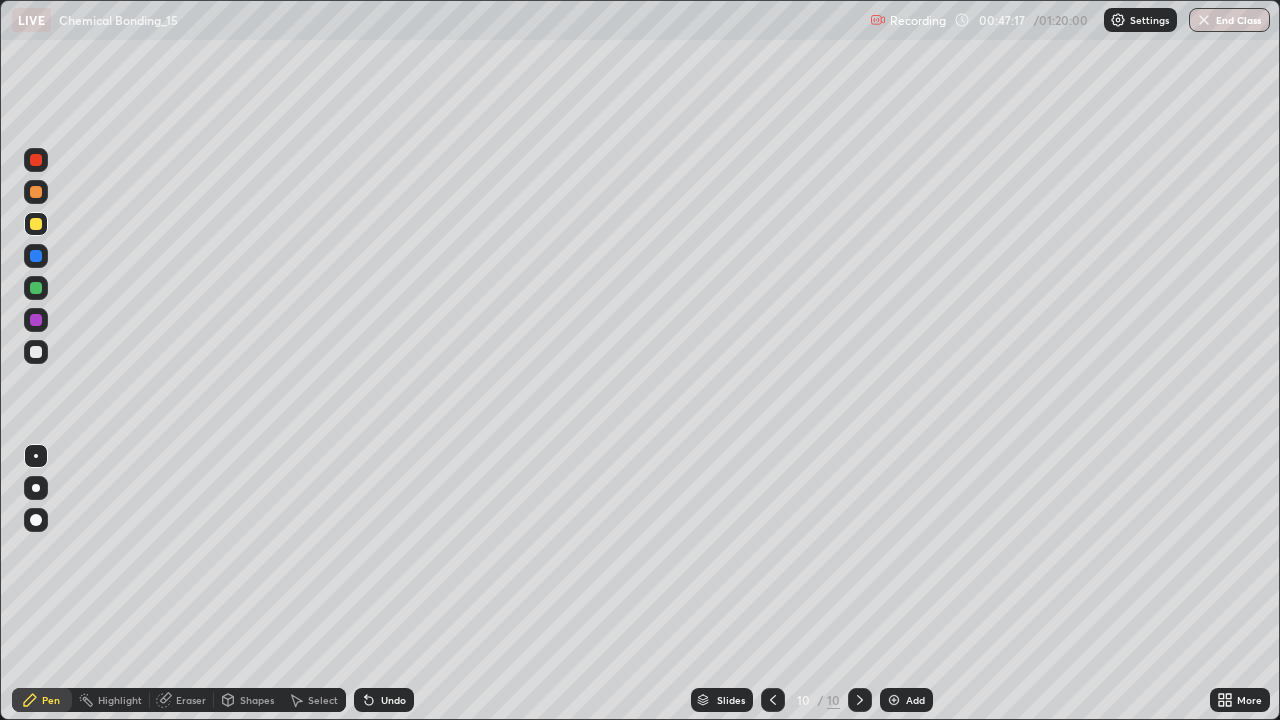 click at bounding box center [36, 352] 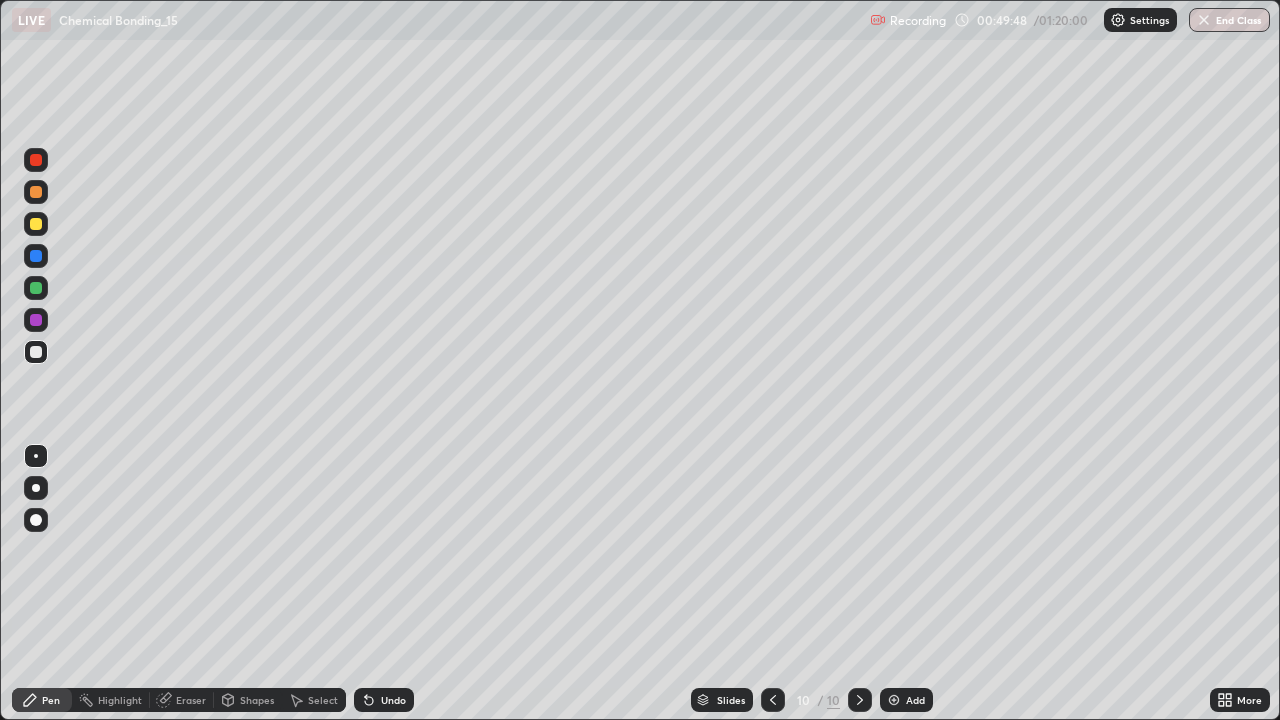click 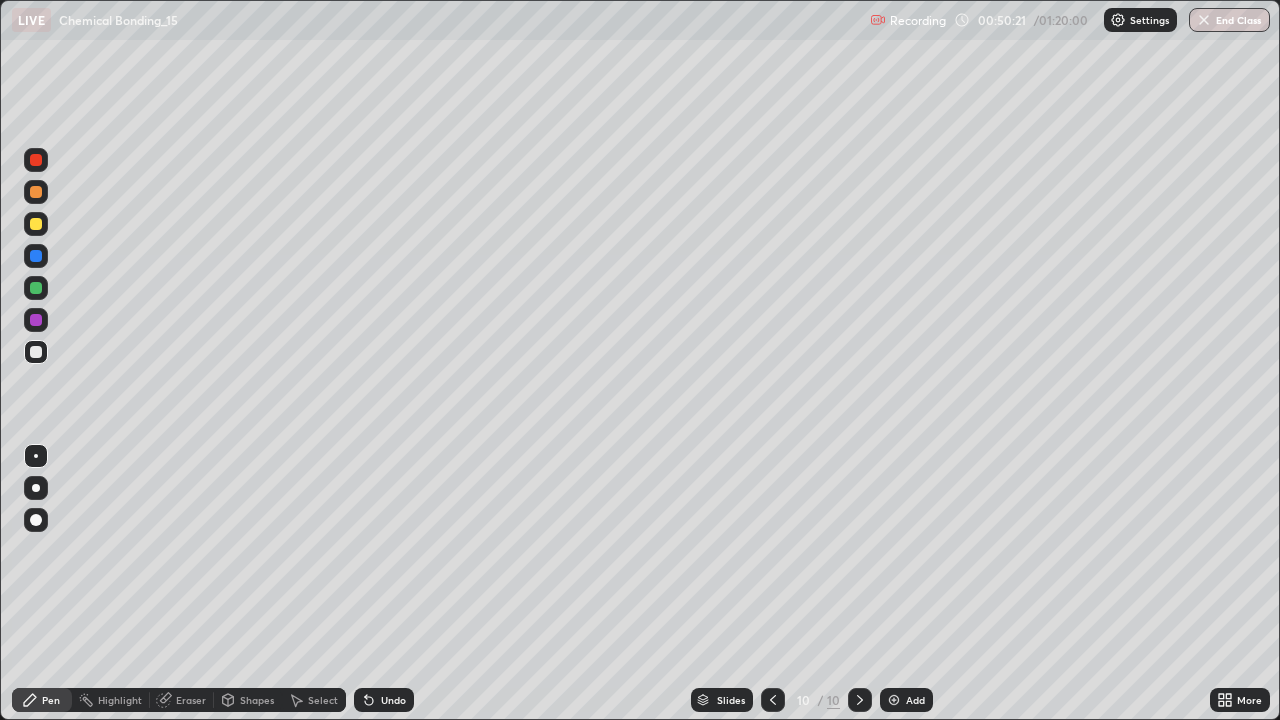click on "Undo" at bounding box center [393, 700] 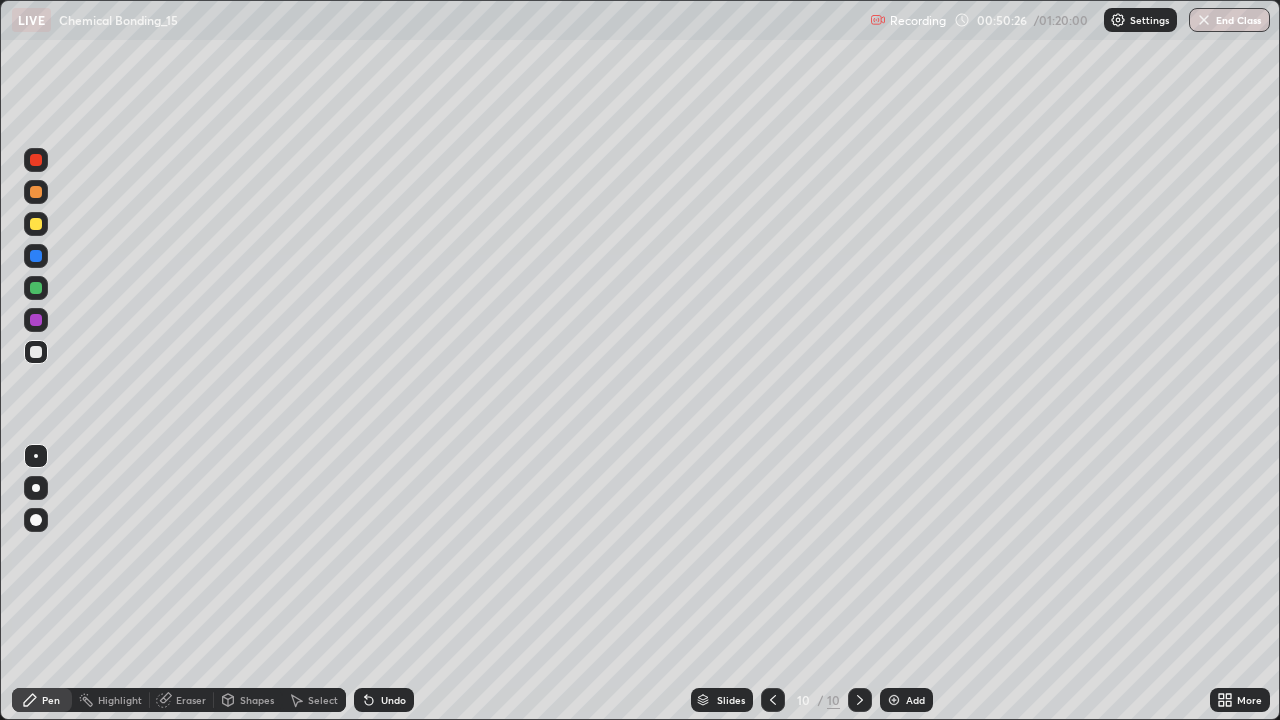 click on "Eraser" at bounding box center (182, 700) 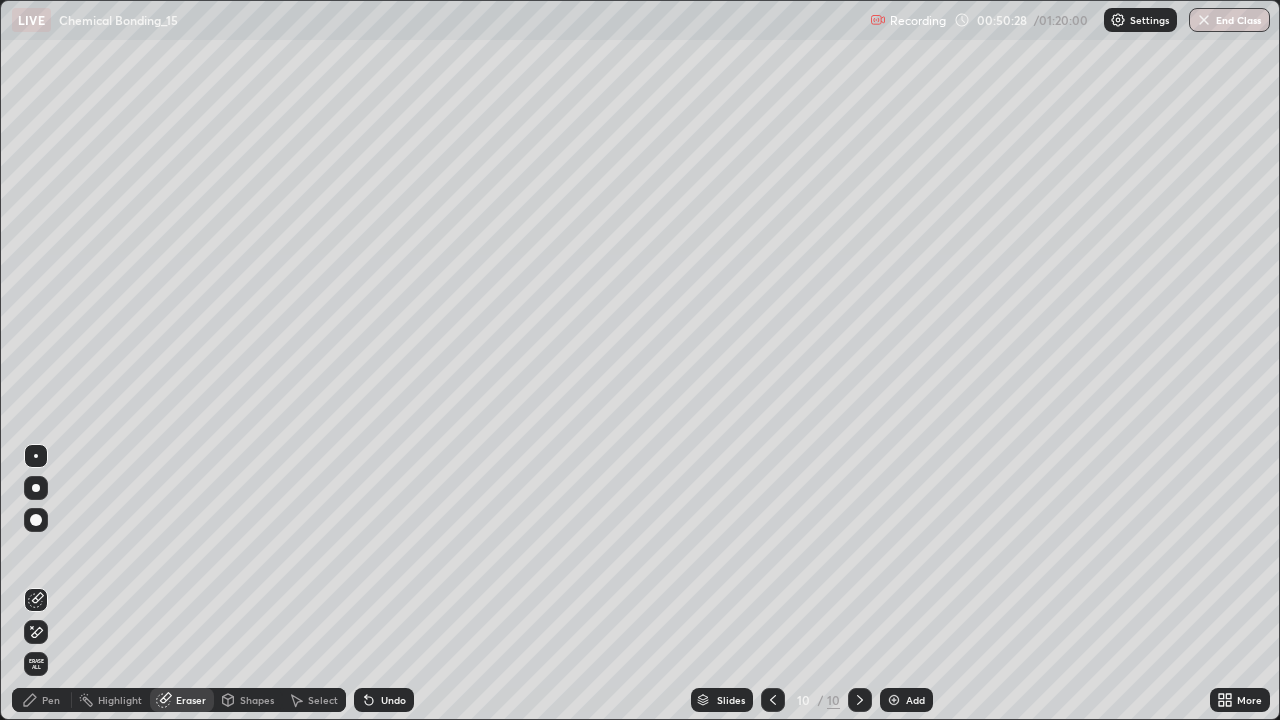 click on "Pen" at bounding box center [51, 700] 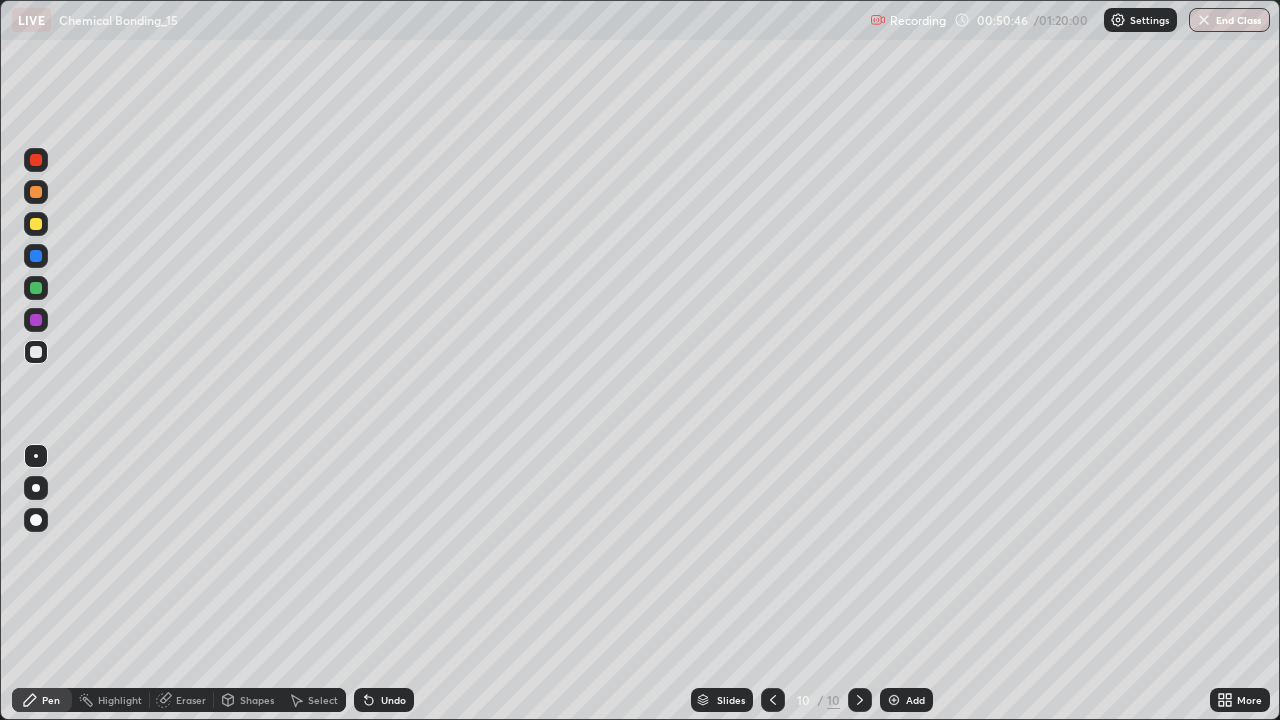 click on "Undo" at bounding box center [384, 700] 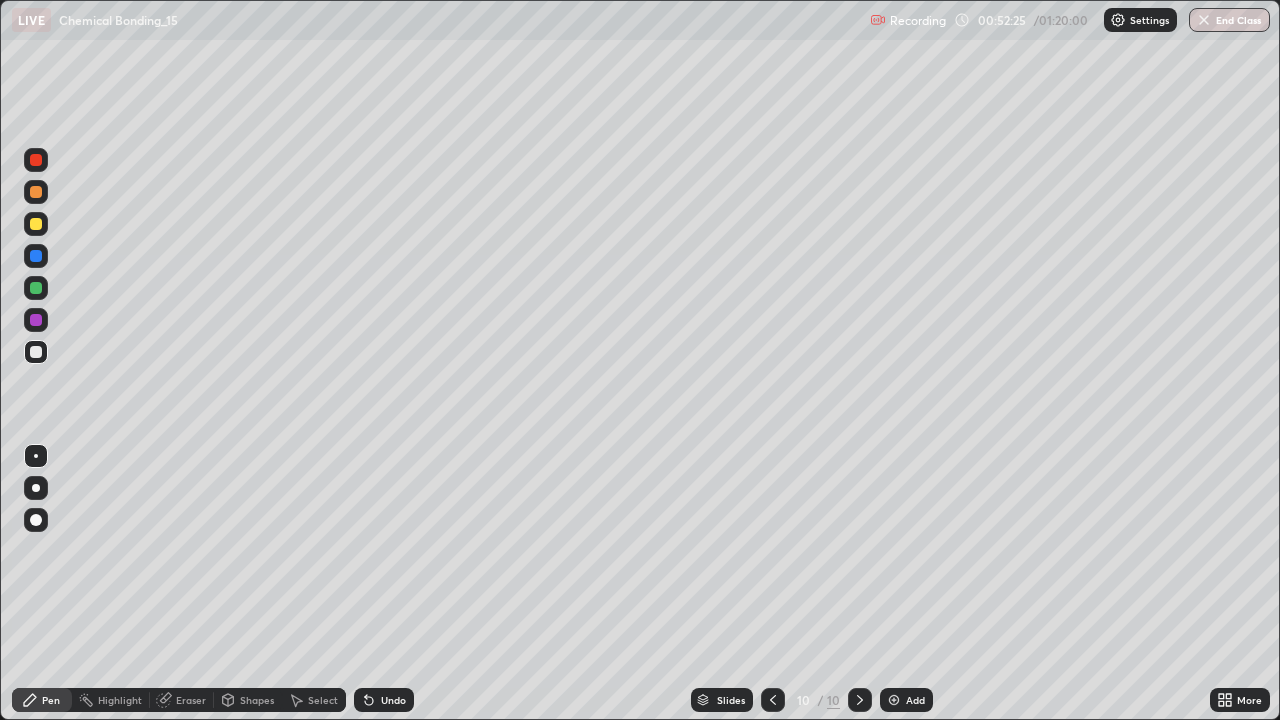 click on "Undo" at bounding box center (384, 700) 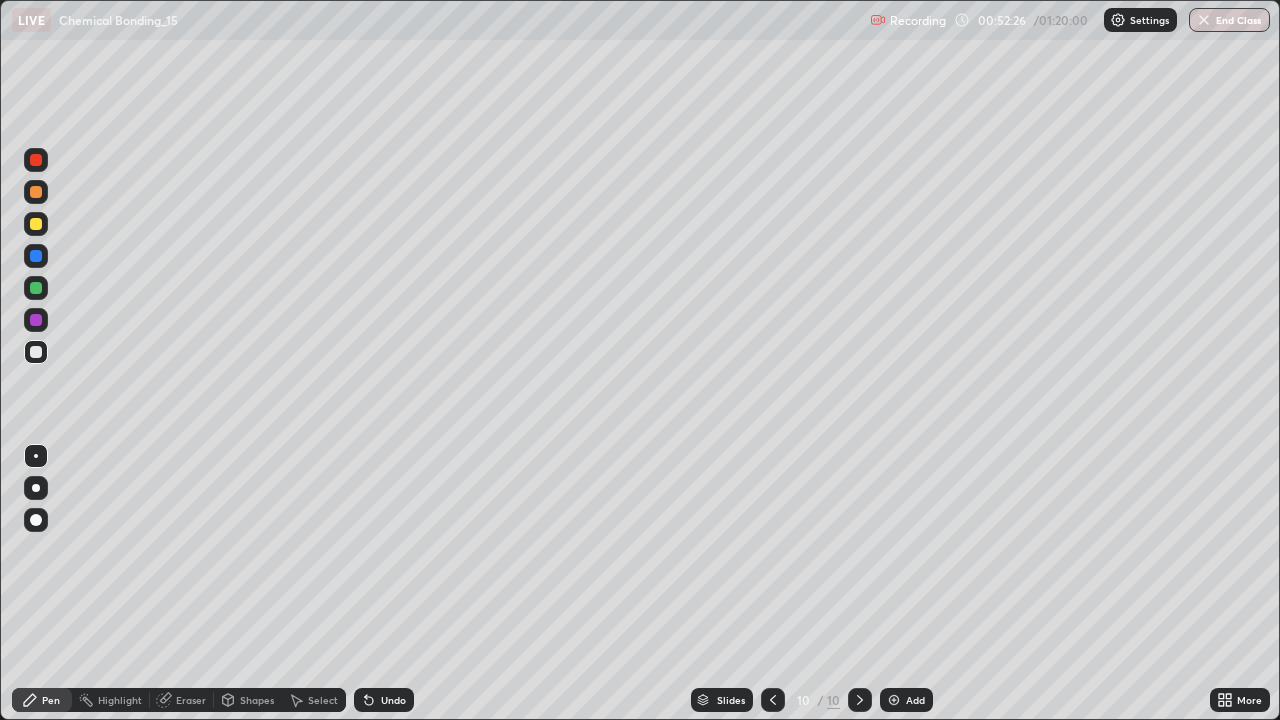 click on "Undo" at bounding box center [384, 700] 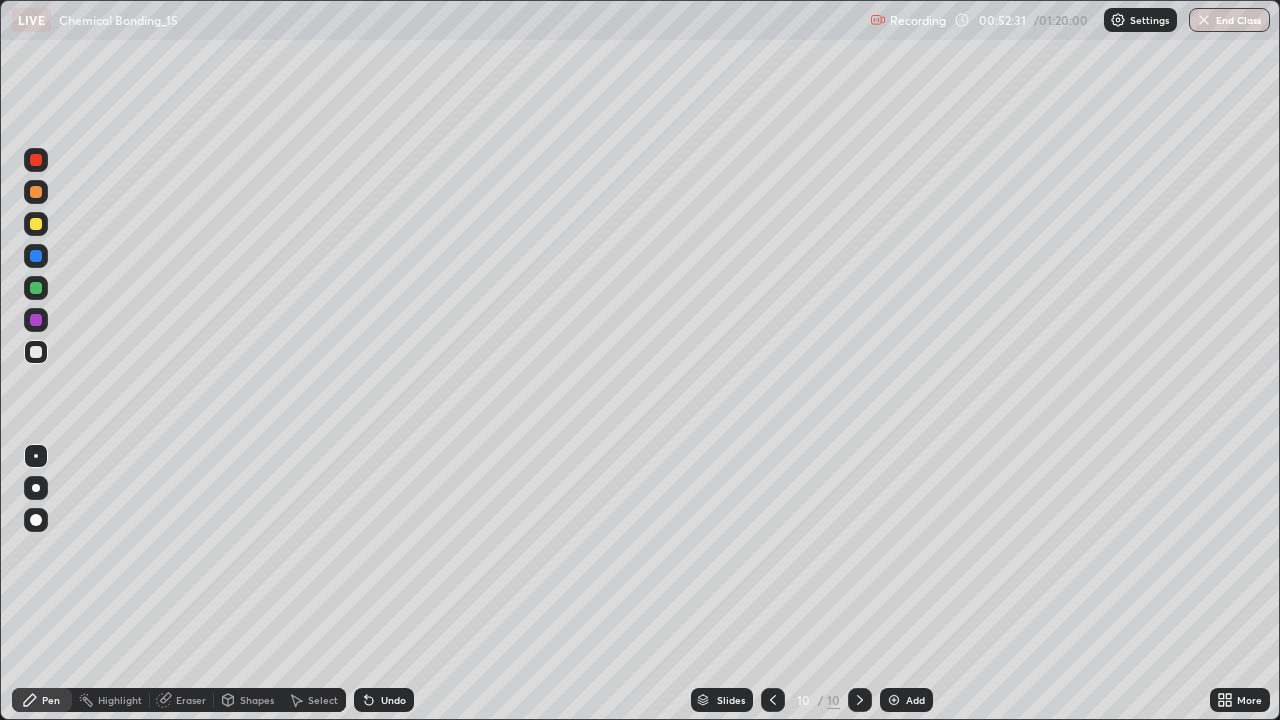click on "Eraser" at bounding box center (182, 700) 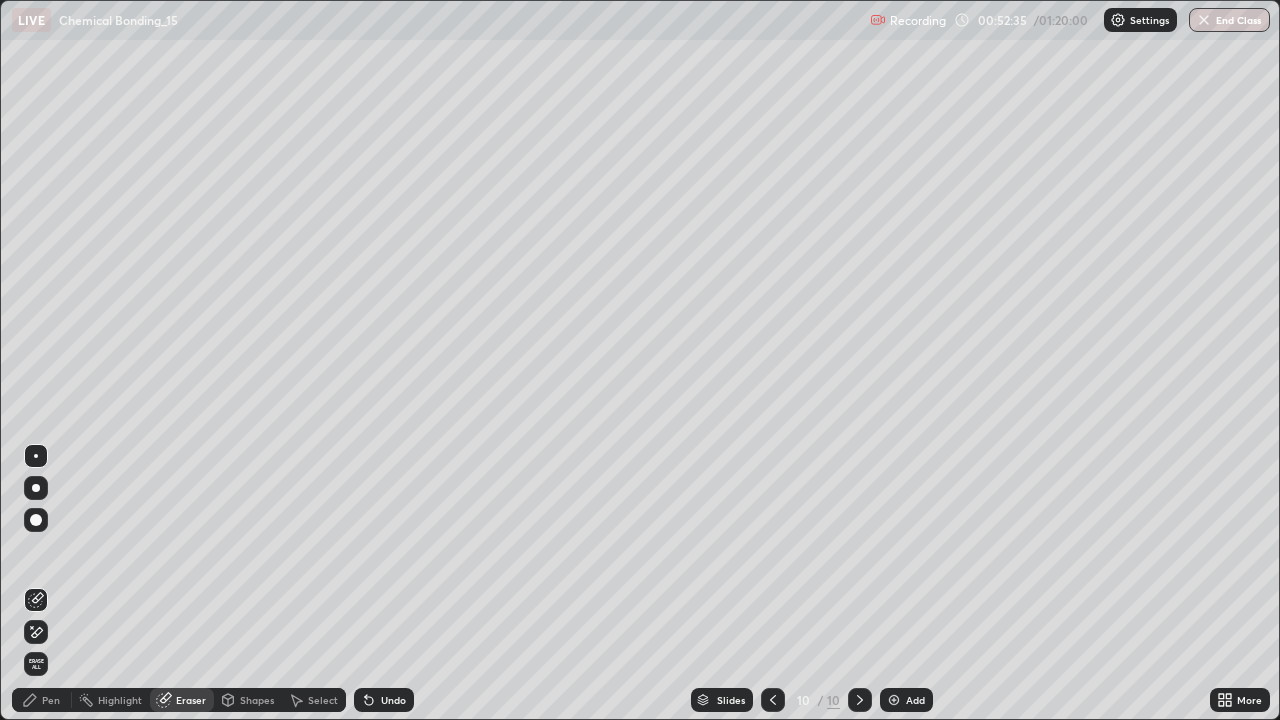 click on "Pen" at bounding box center (51, 700) 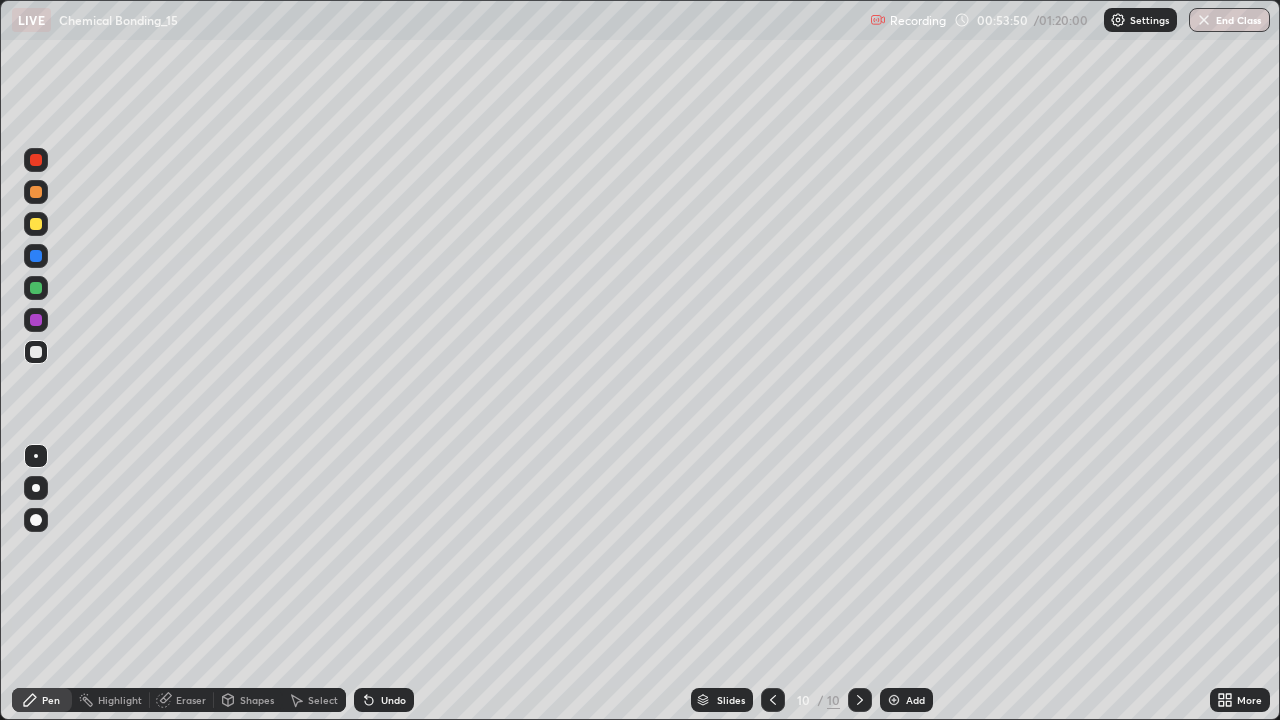 click on "Add" at bounding box center [906, 700] 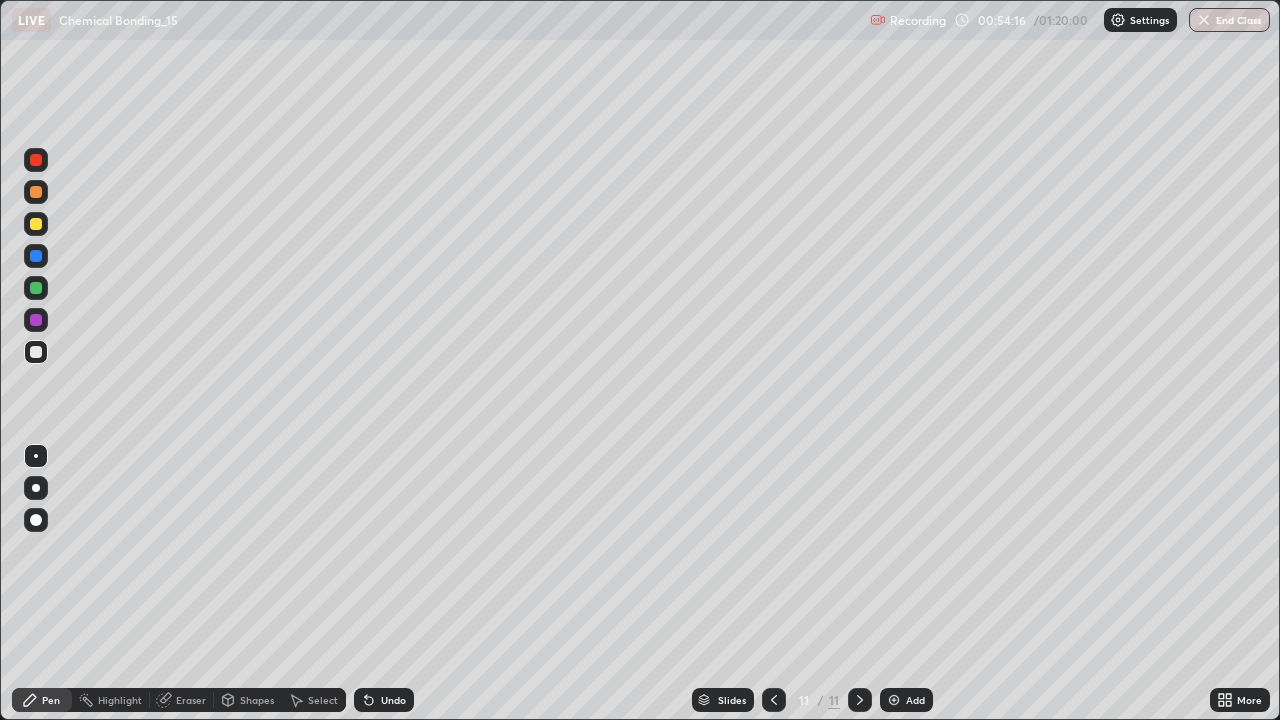 click 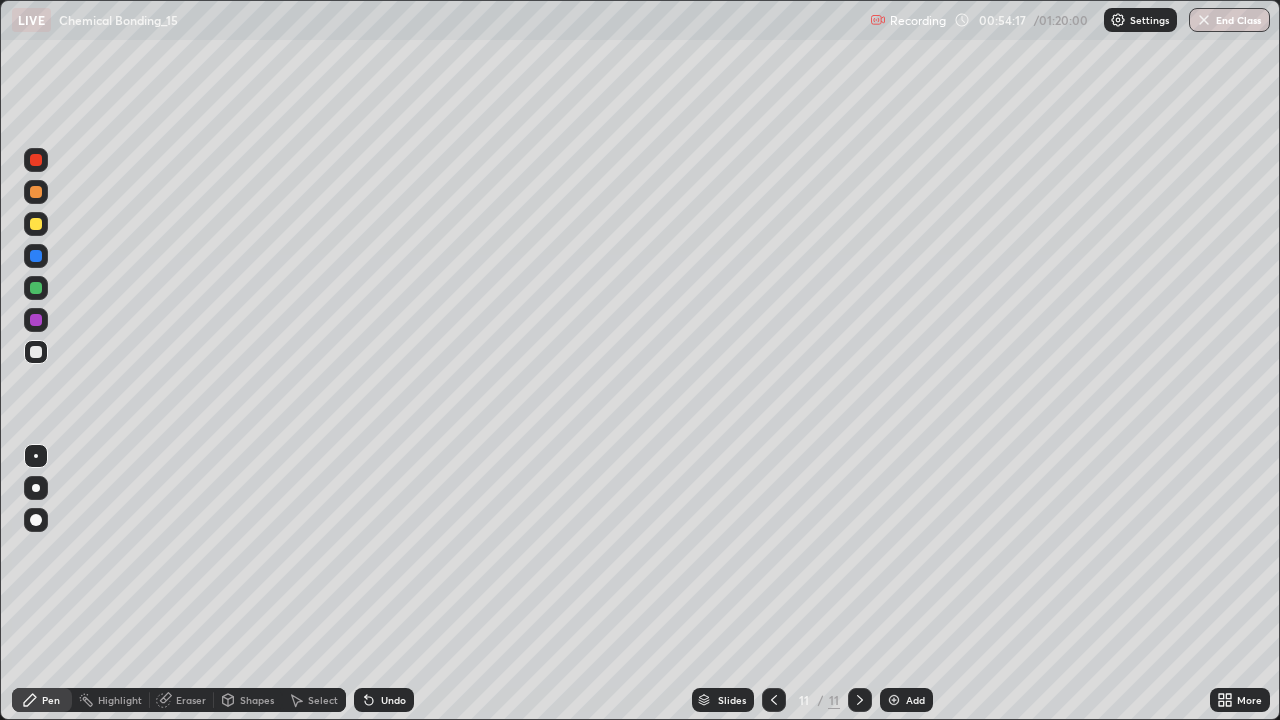 click 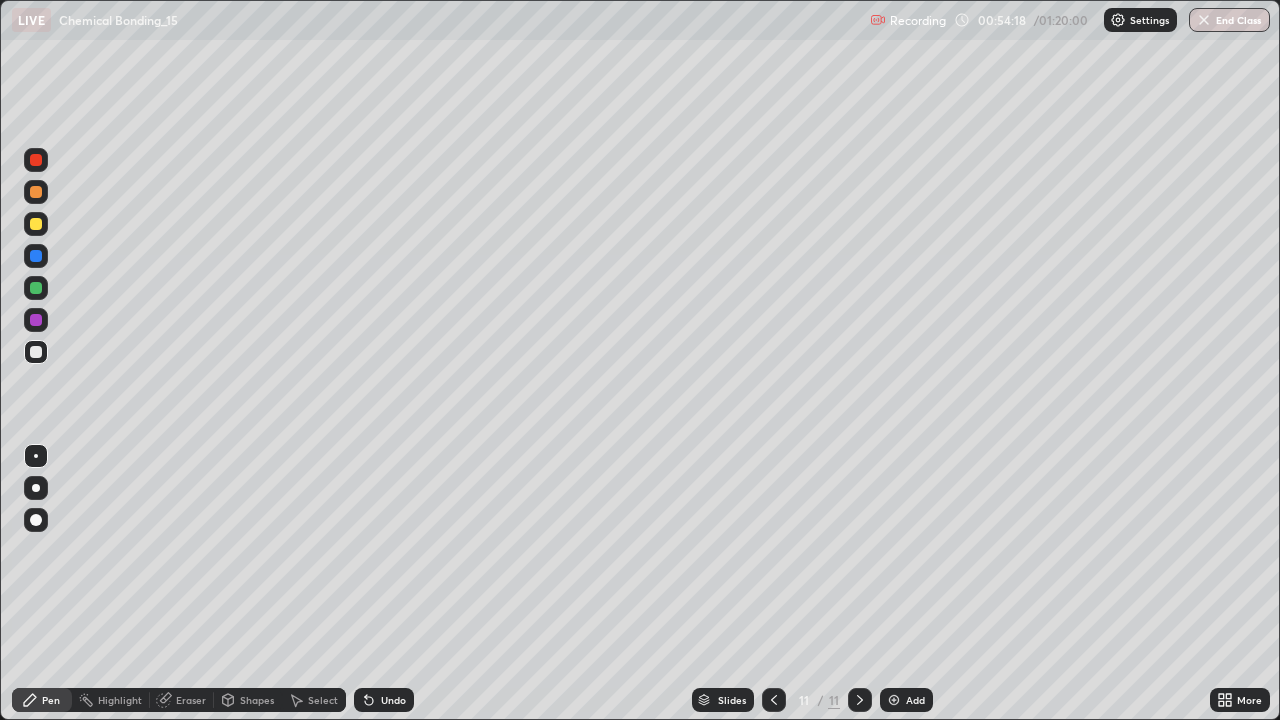 click 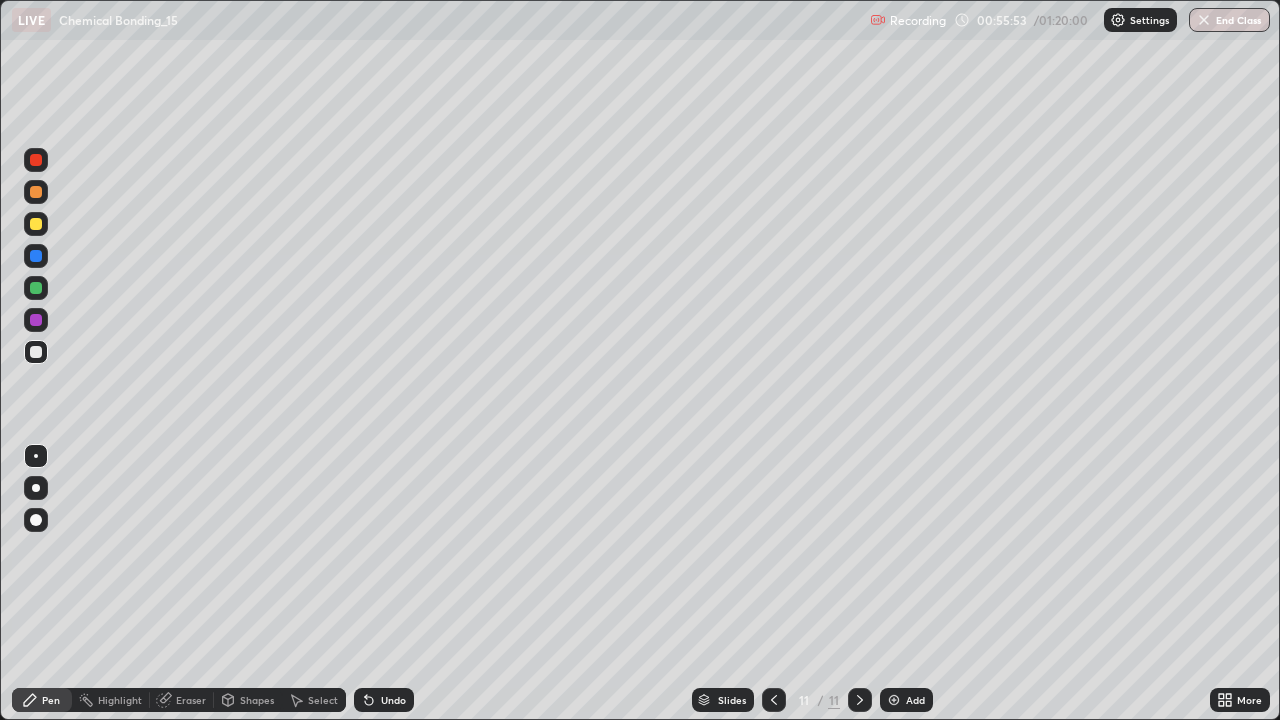 click 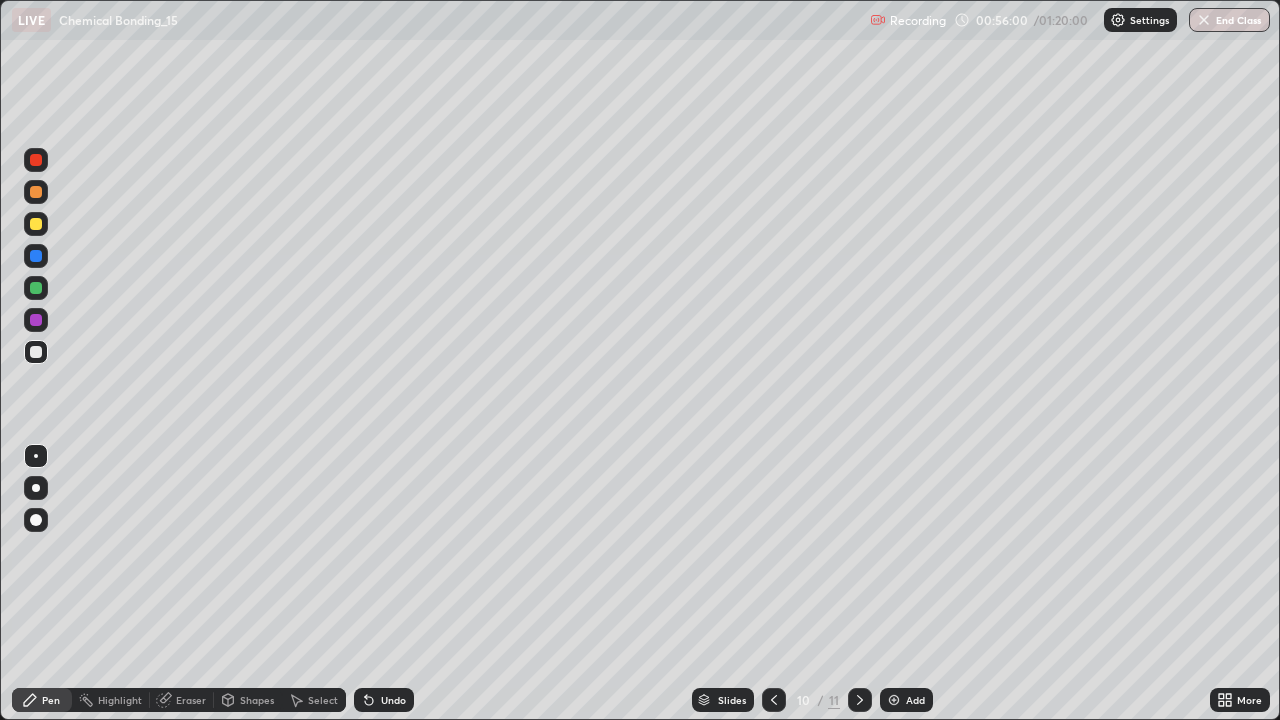 click 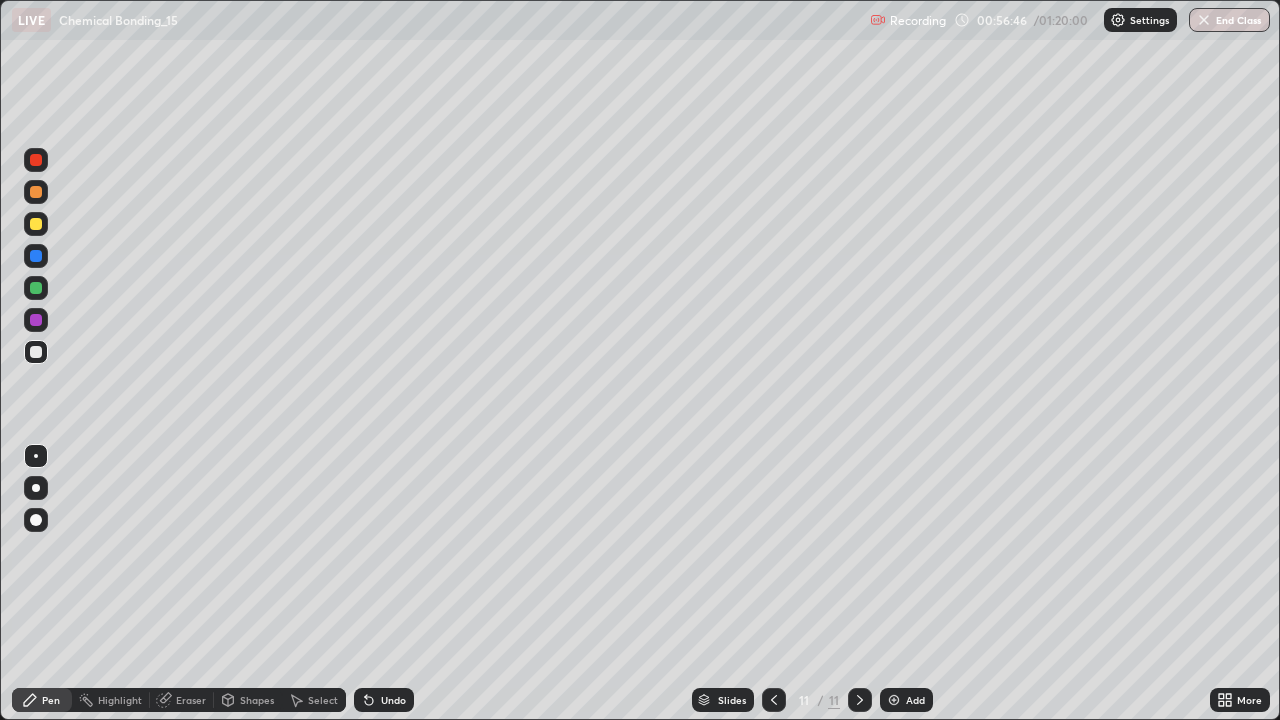 click at bounding box center [894, 700] 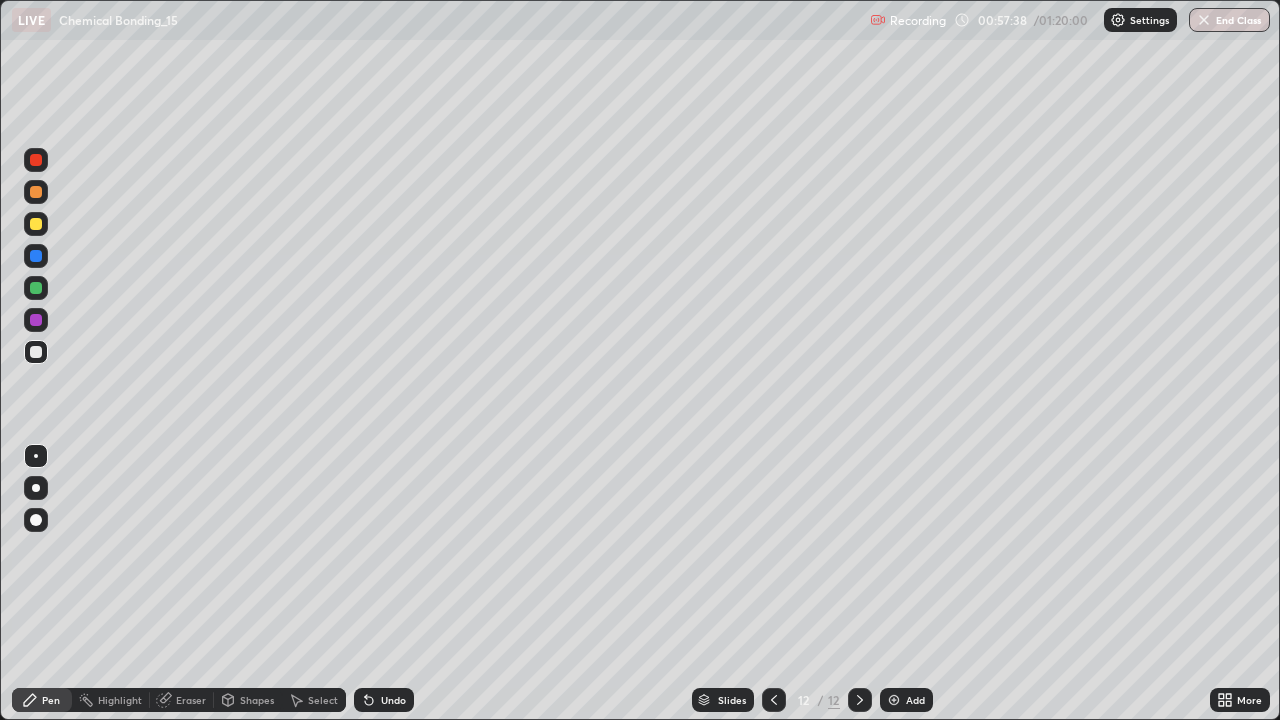 click 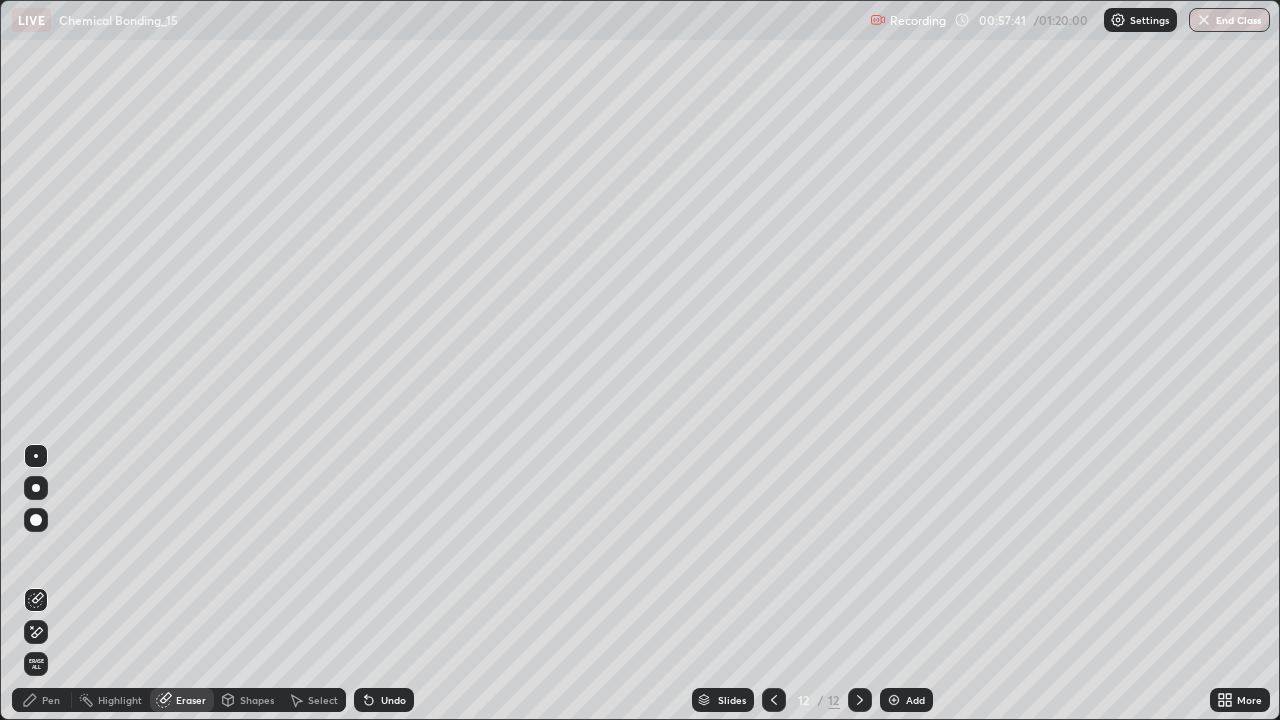 click on "Pen" at bounding box center (42, 700) 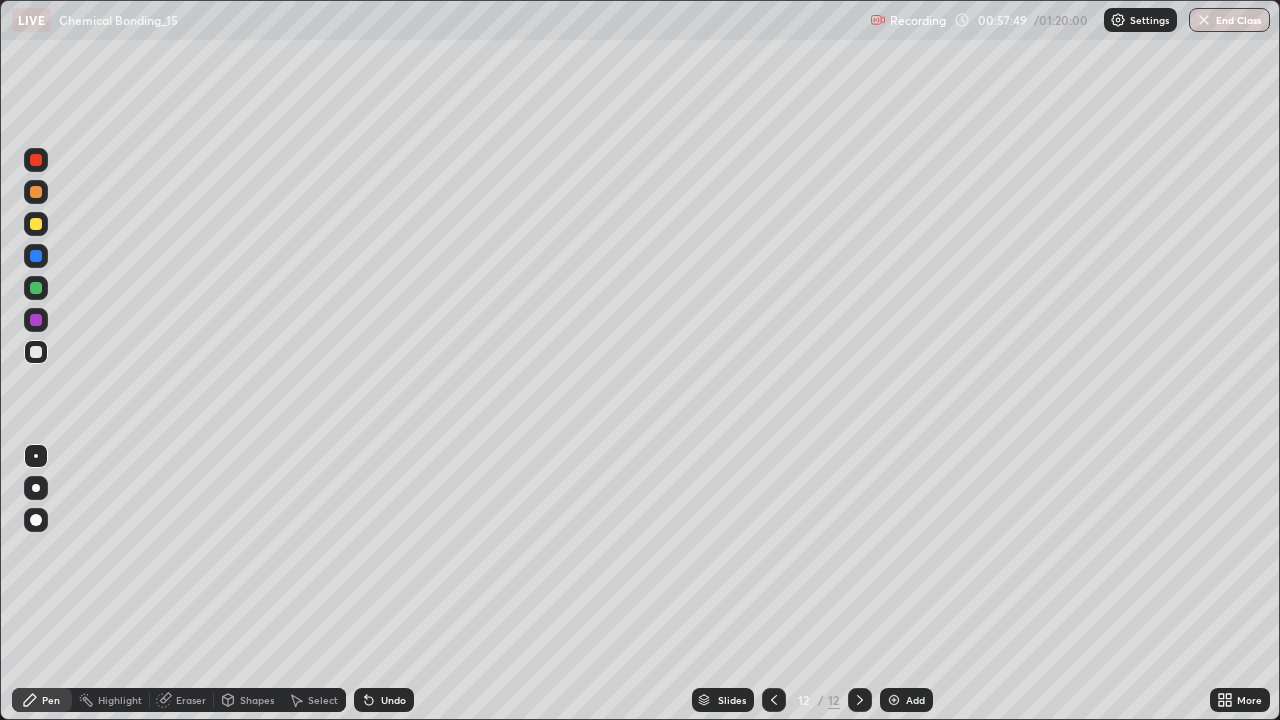 click 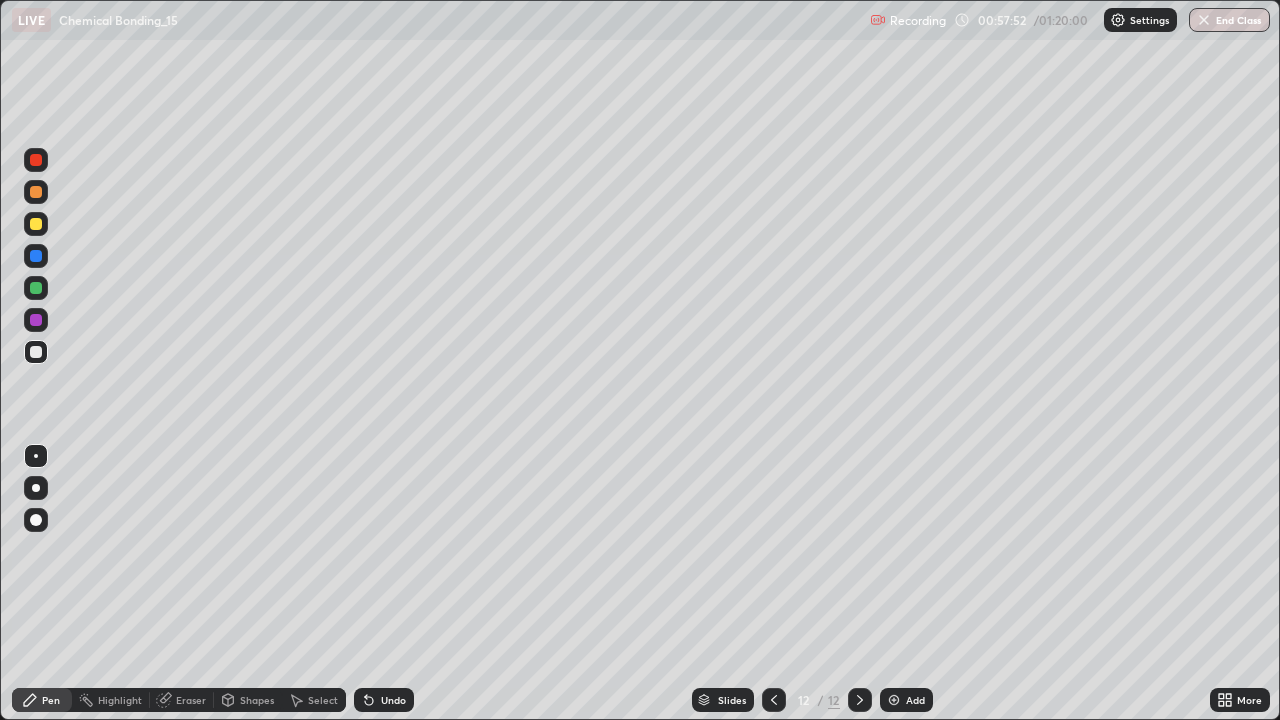 click on "Eraser" at bounding box center (191, 700) 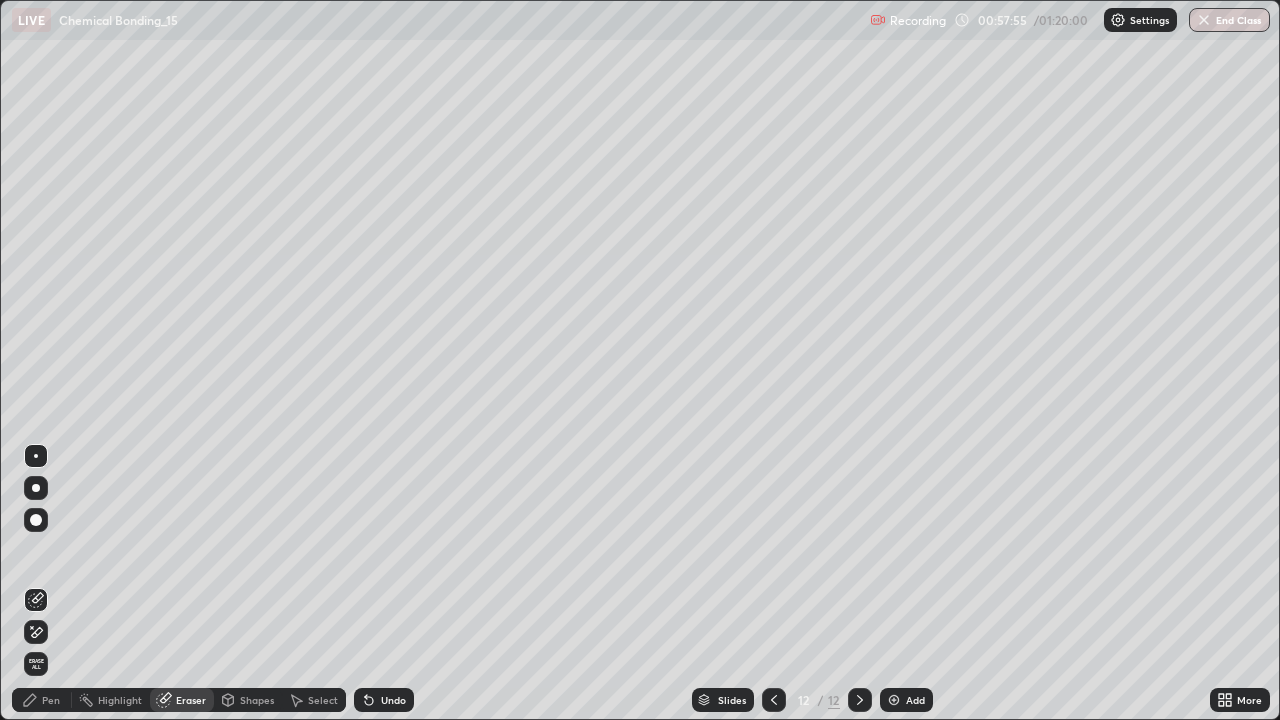 click on "Pen" at bounding box center (51, 700) 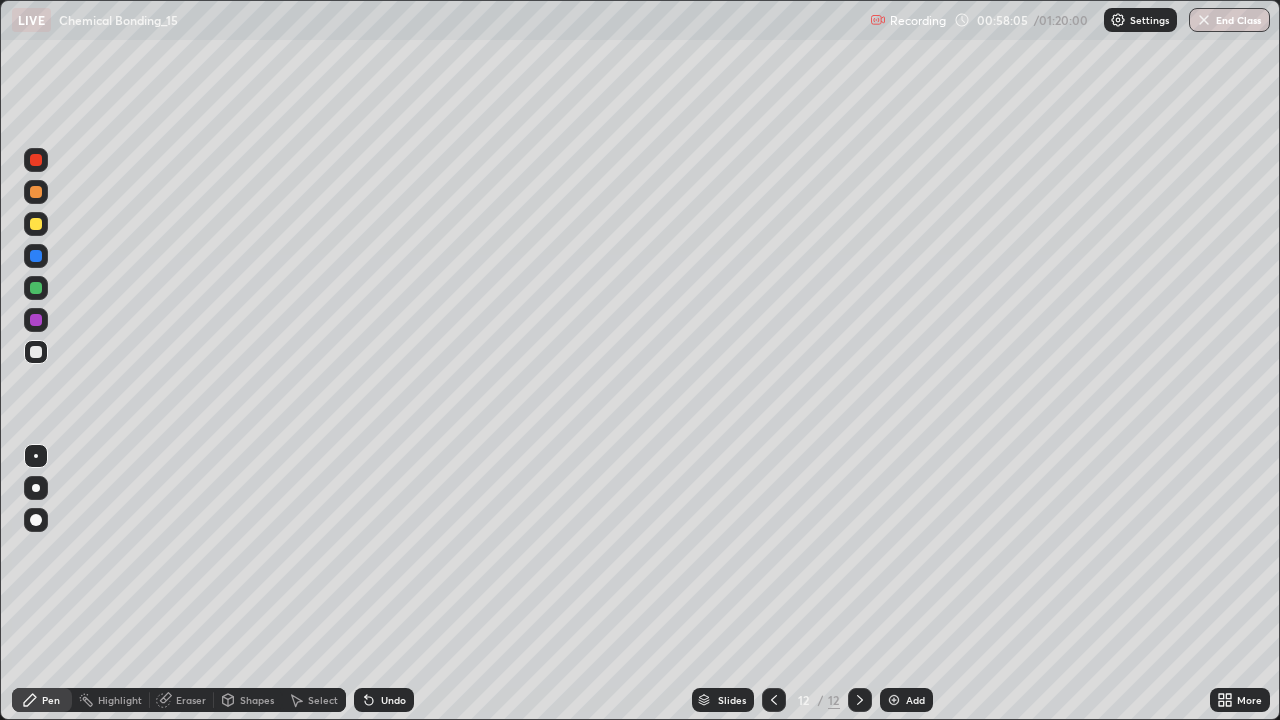 click 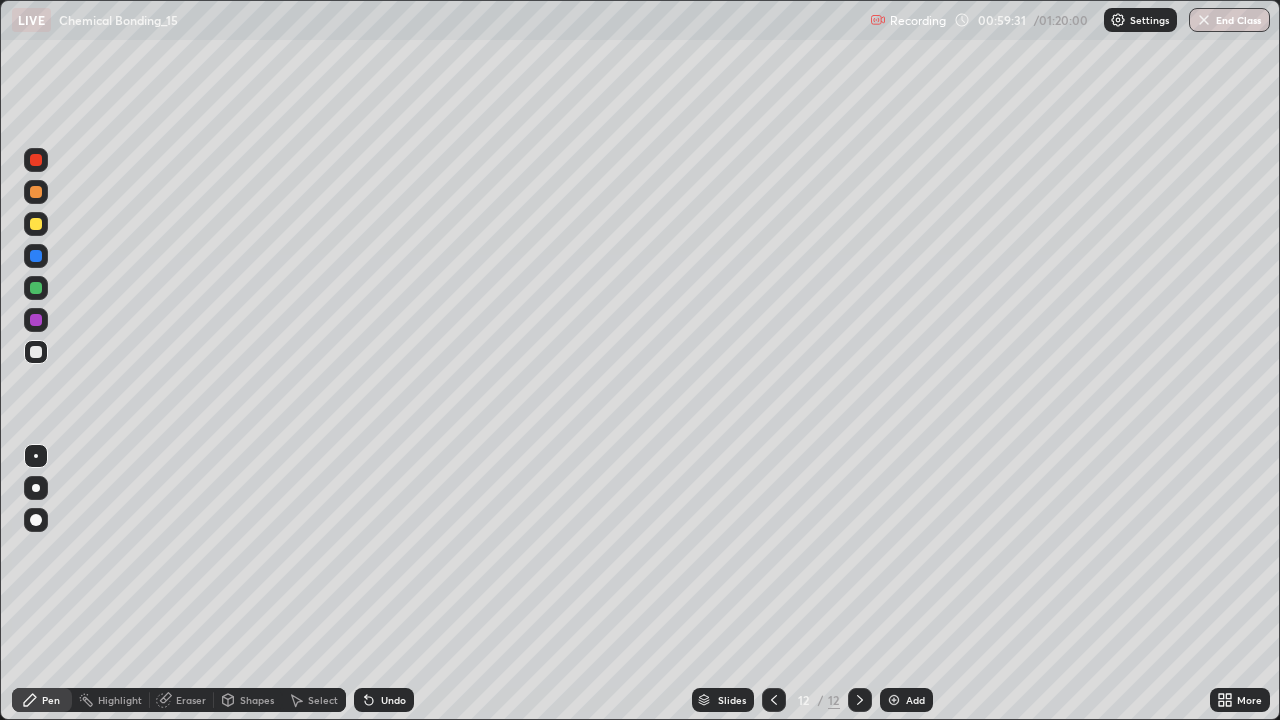 click at bounding box center [894, 700] 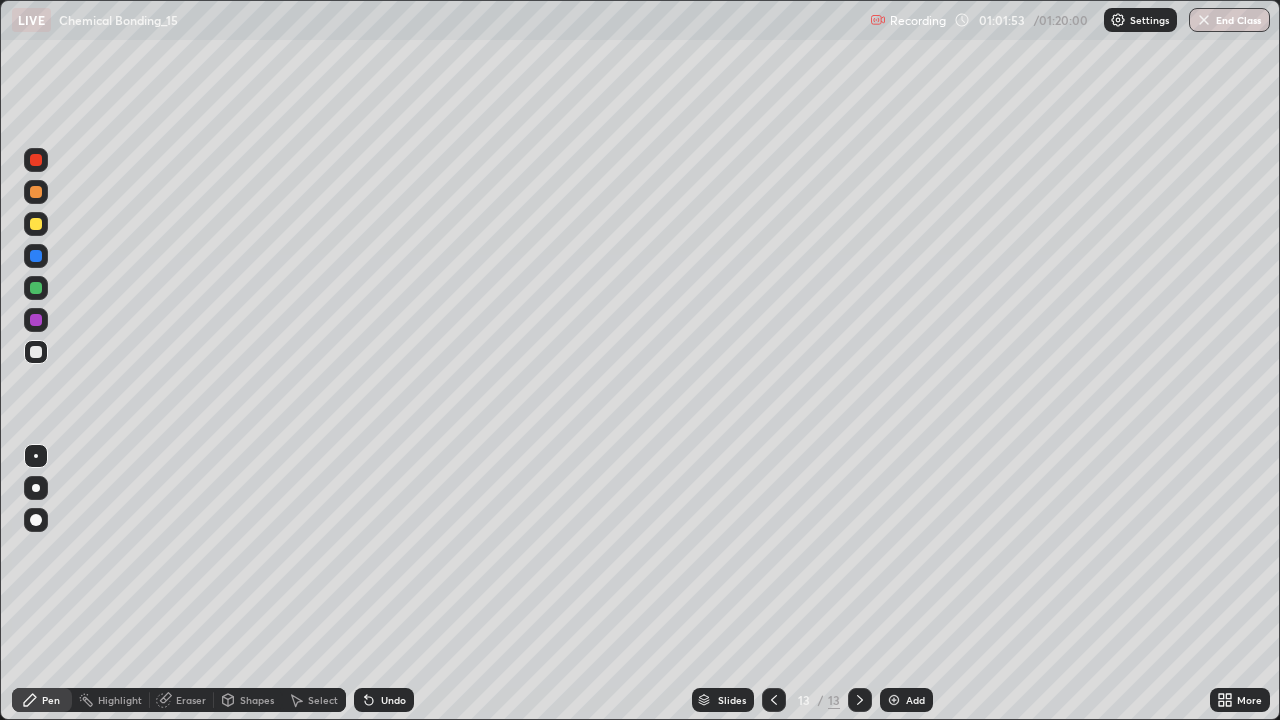 click at bounding box center (36, 288) 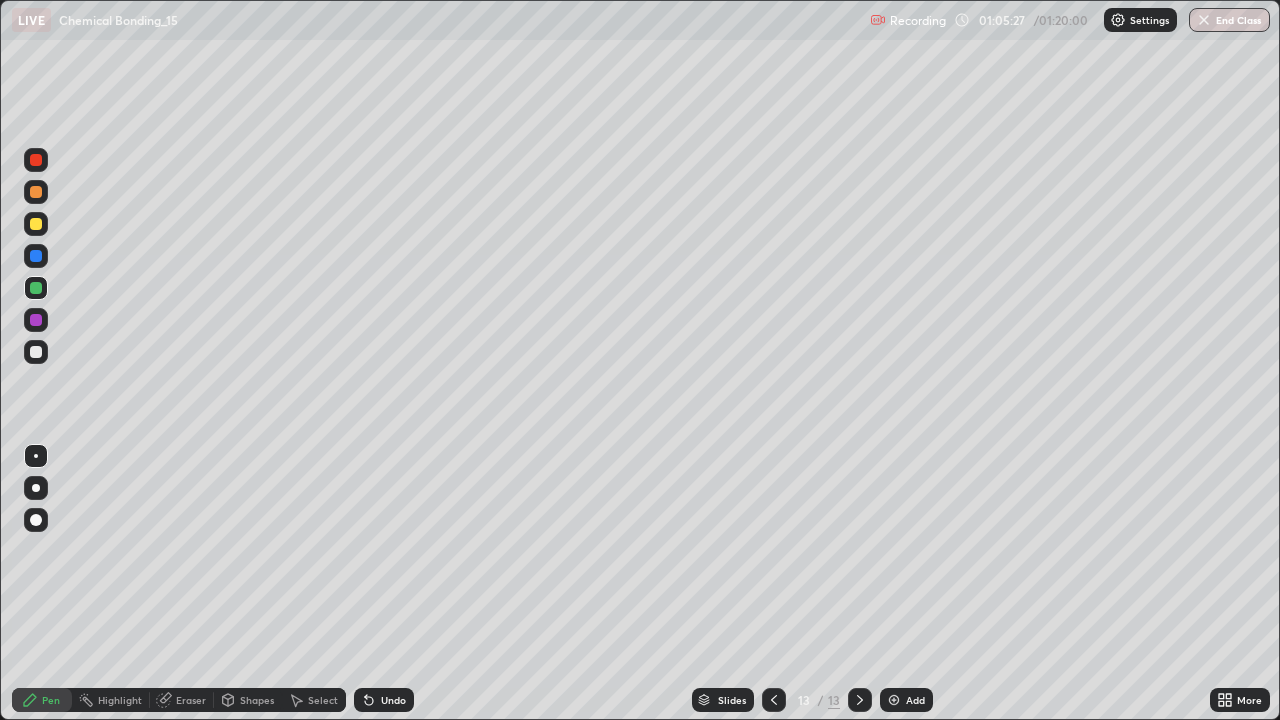 click on "End Class" at bounding box center (1229, 20) 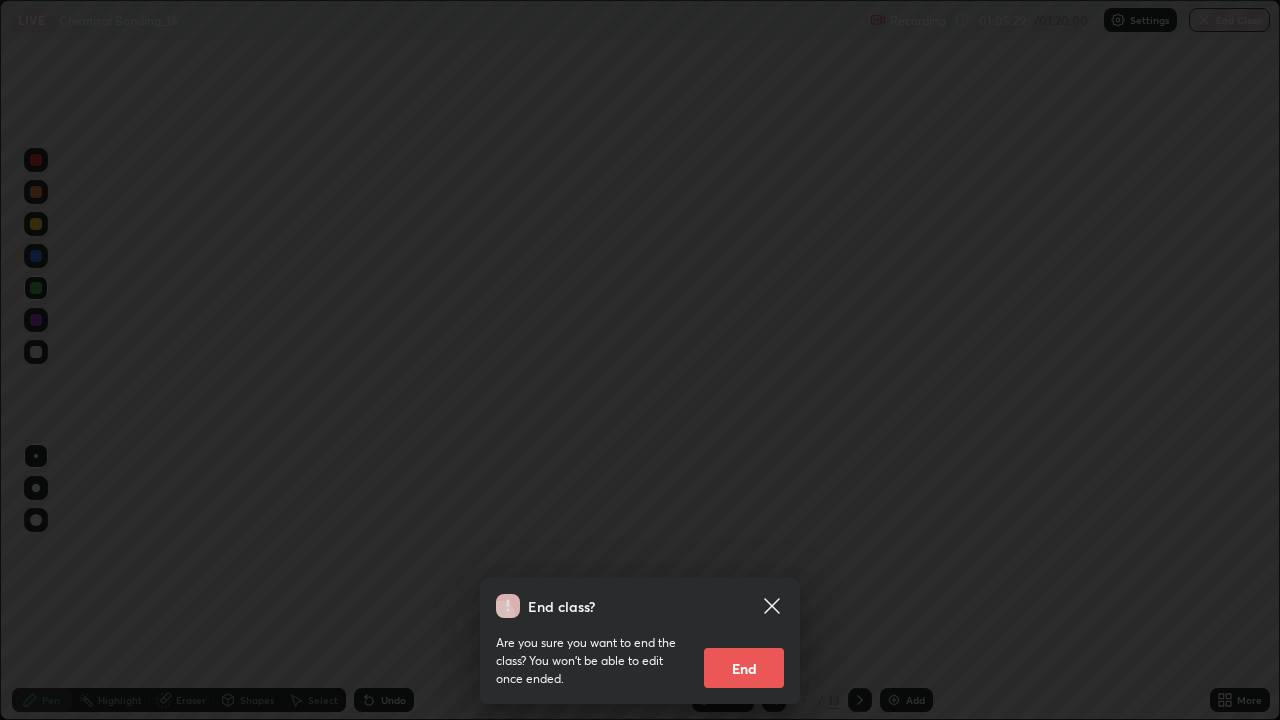 click on "End" at bounding box center (744, 668) 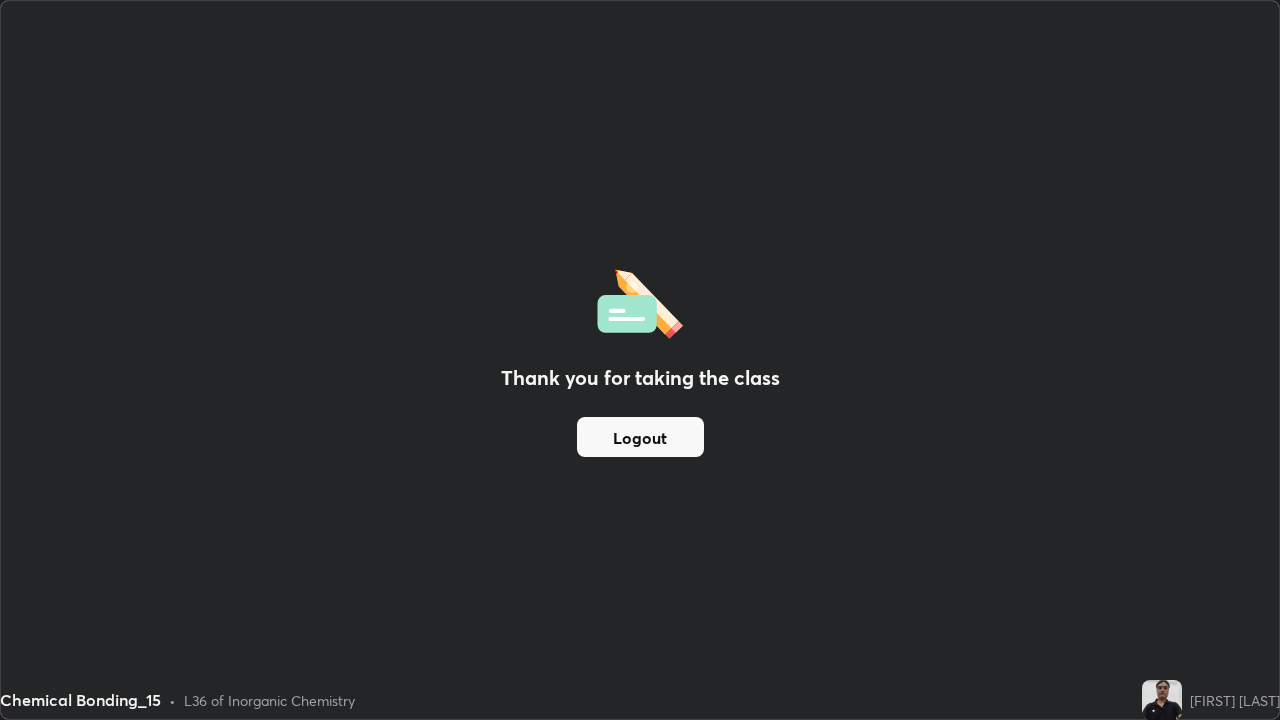 click on "Chemical Bonding_15 • L36 of Inorganic Chemistry" at bounding box center [567, 700] 